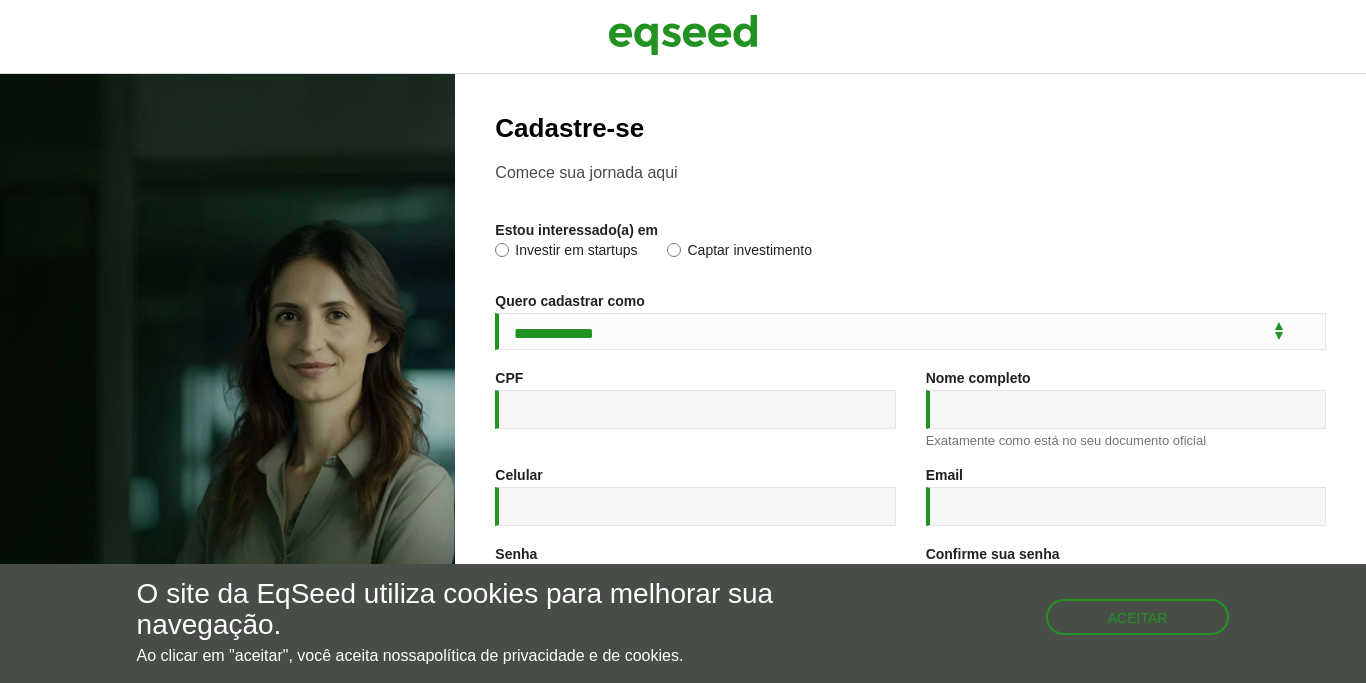 scroll, scrollTop: 0, scrollLeft: 0, axis: both 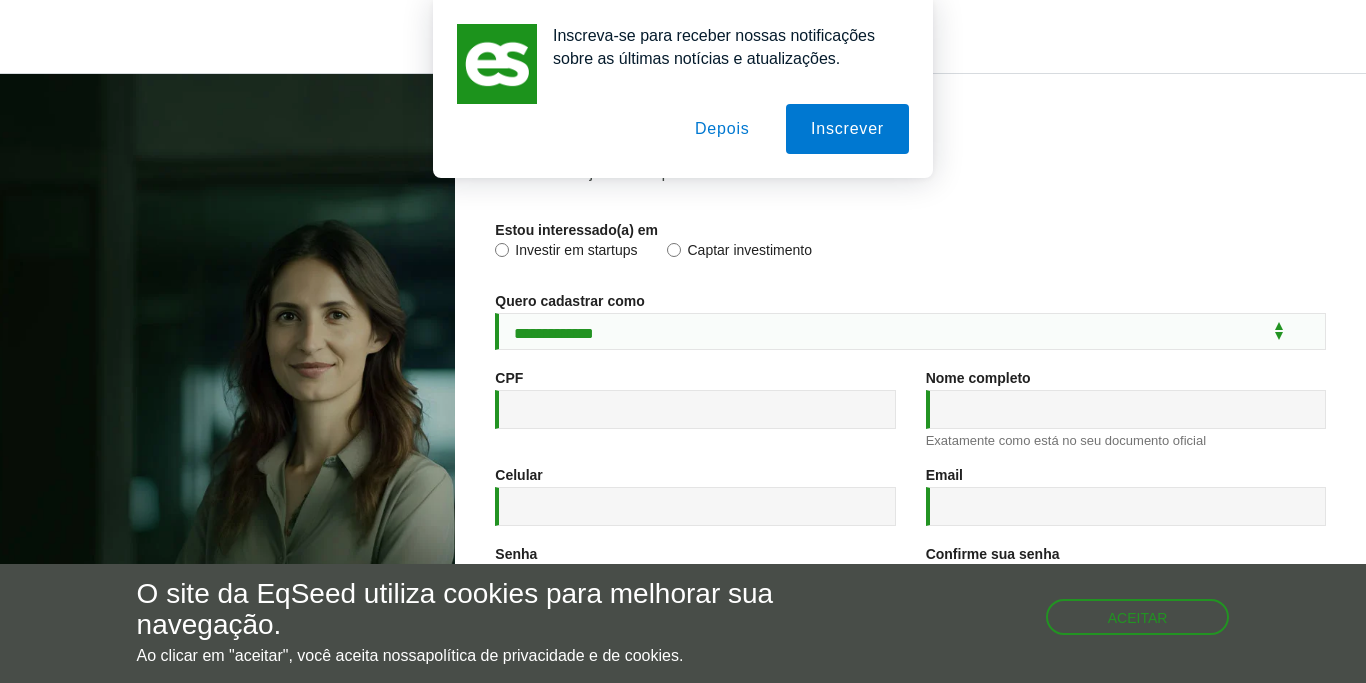 click on "Depois" at bounding box center [722, 129] 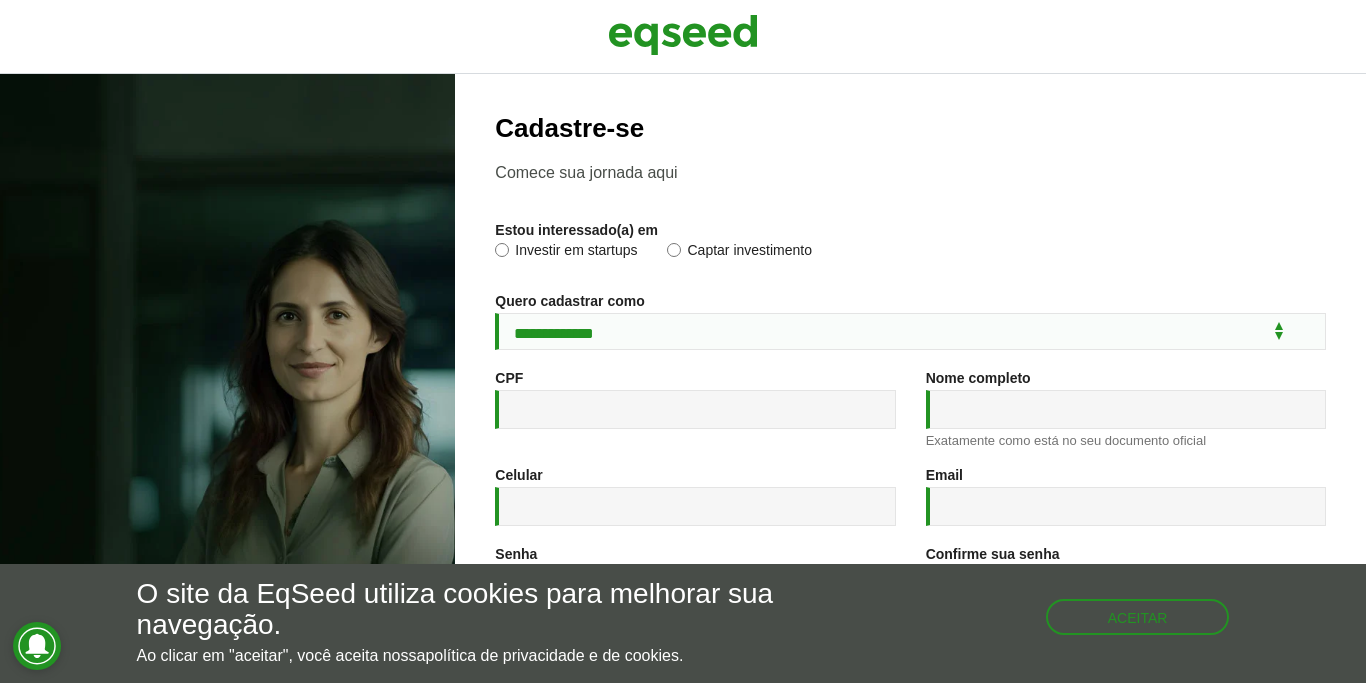 drag, startPoint x: 1362, startPoint y: 195, endPoint x: 1343, endPoint y: 383, distance: 188.95767 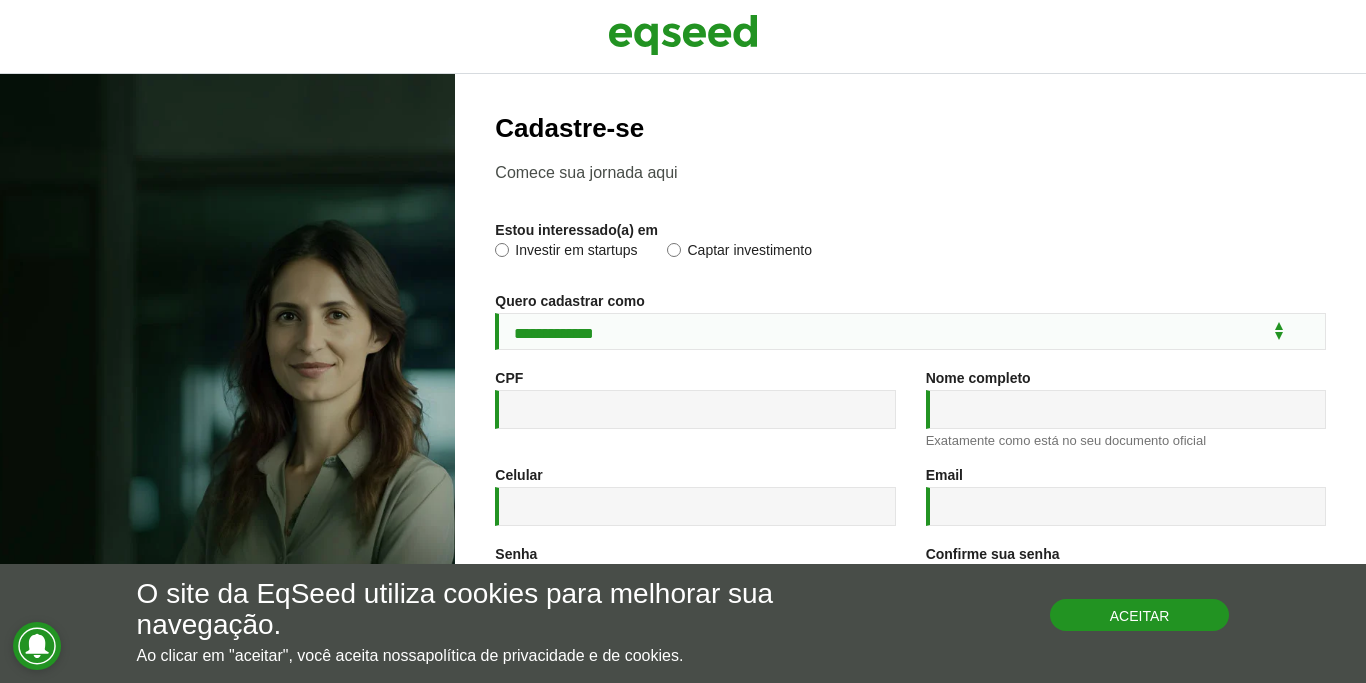 click on "Aceitar" at bounding box center [1140, 615] 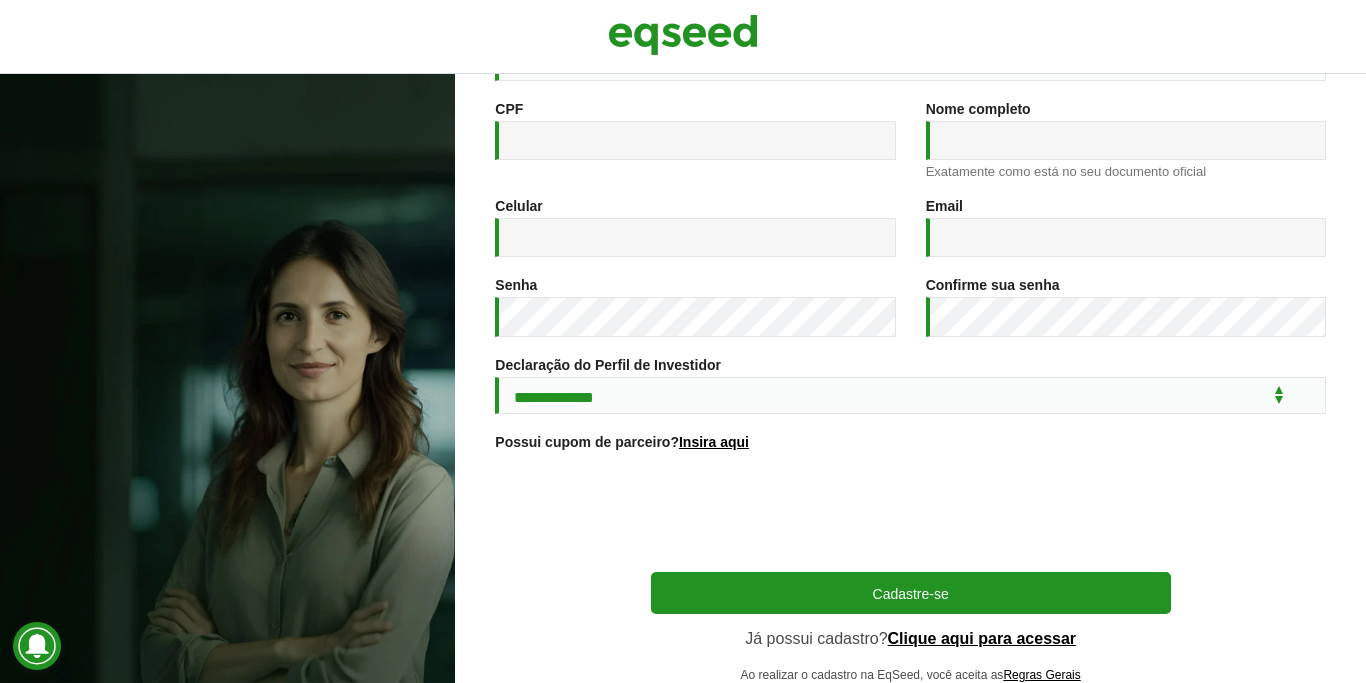 scroll, scrollTop: 340, scrollLeft: 0, axis: vertical 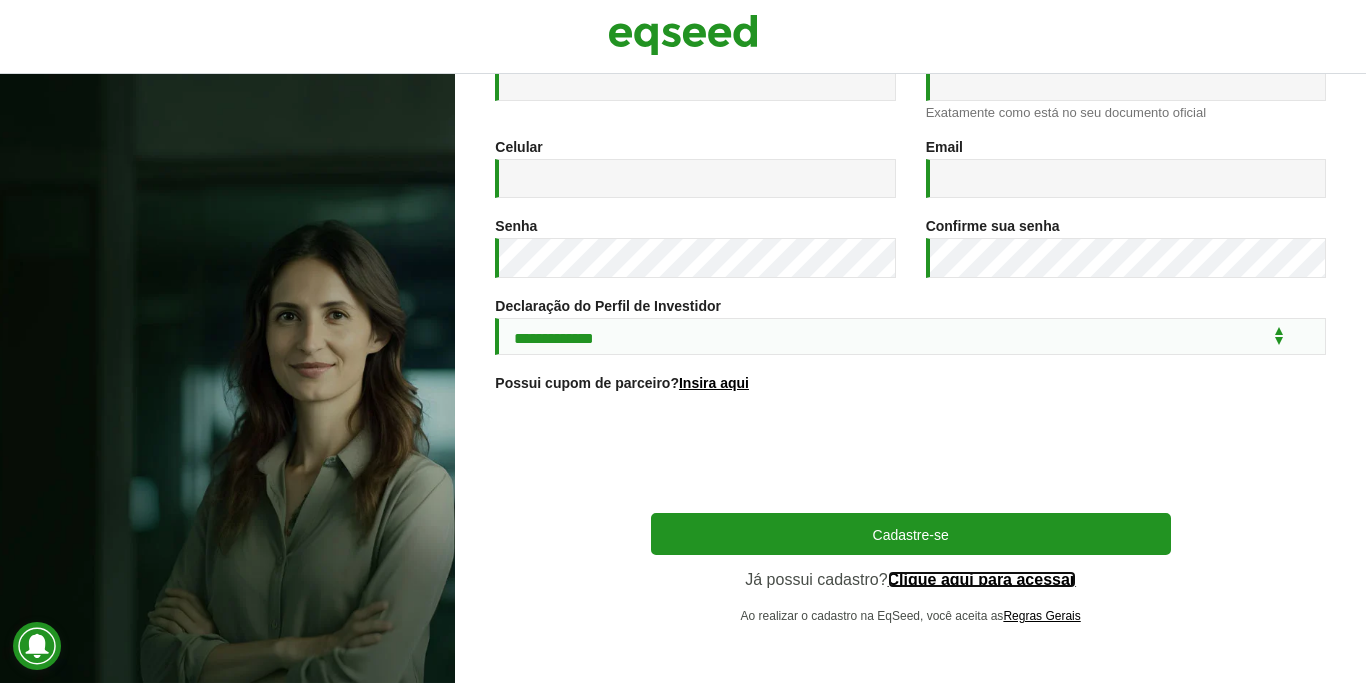 click on "Clique aqui para acessar" at bounding box center [982, 580] 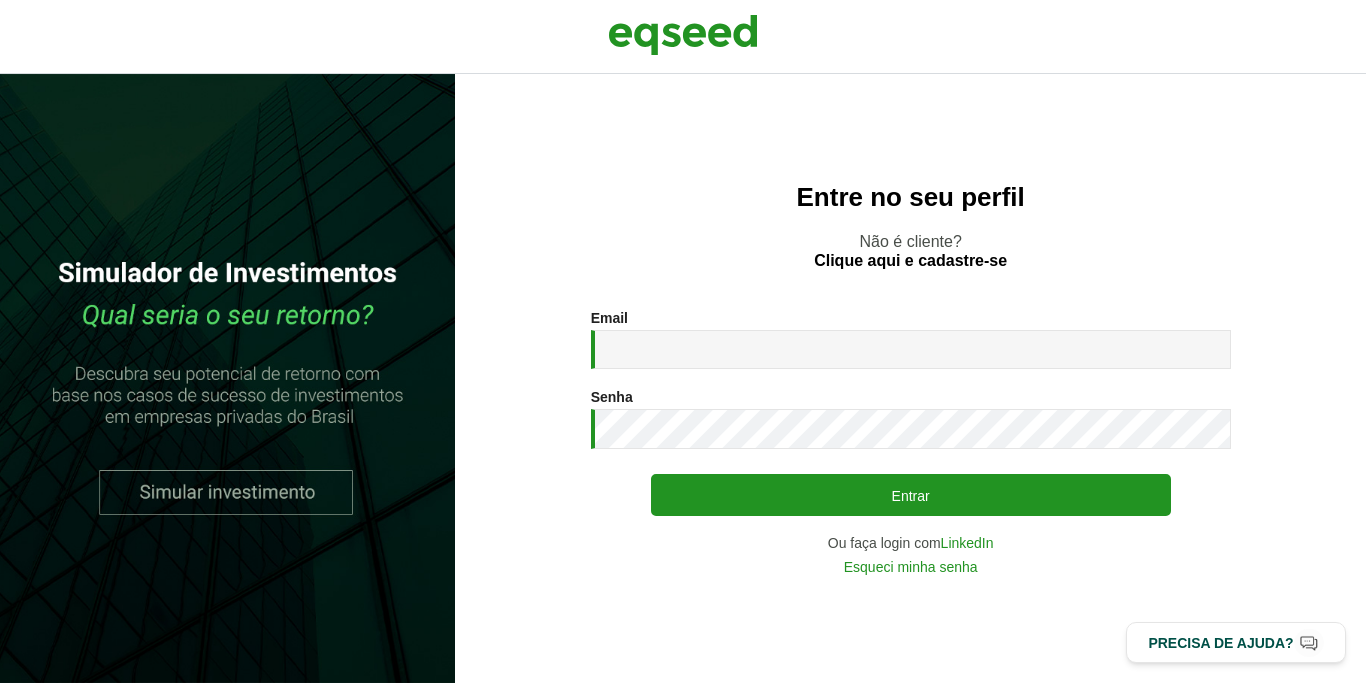 scroll, scrollTop: 0, scrollLeft: 0, axis: both 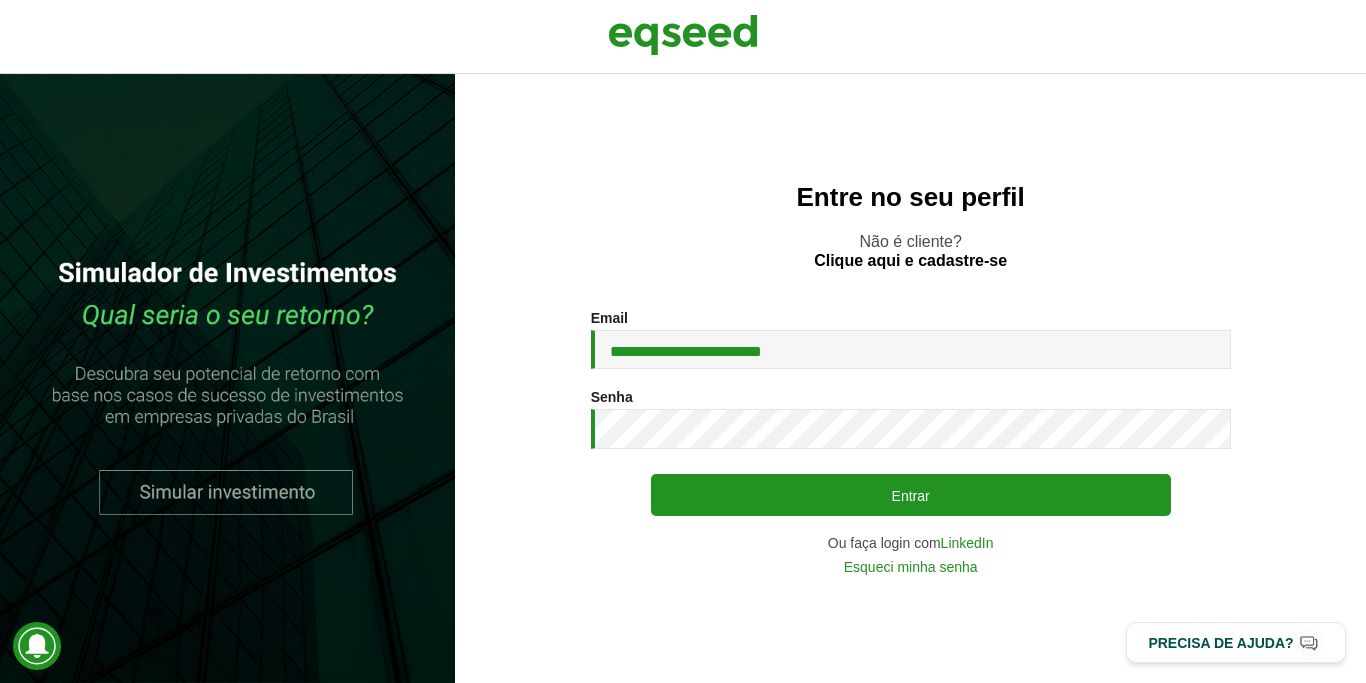 type on "**********" 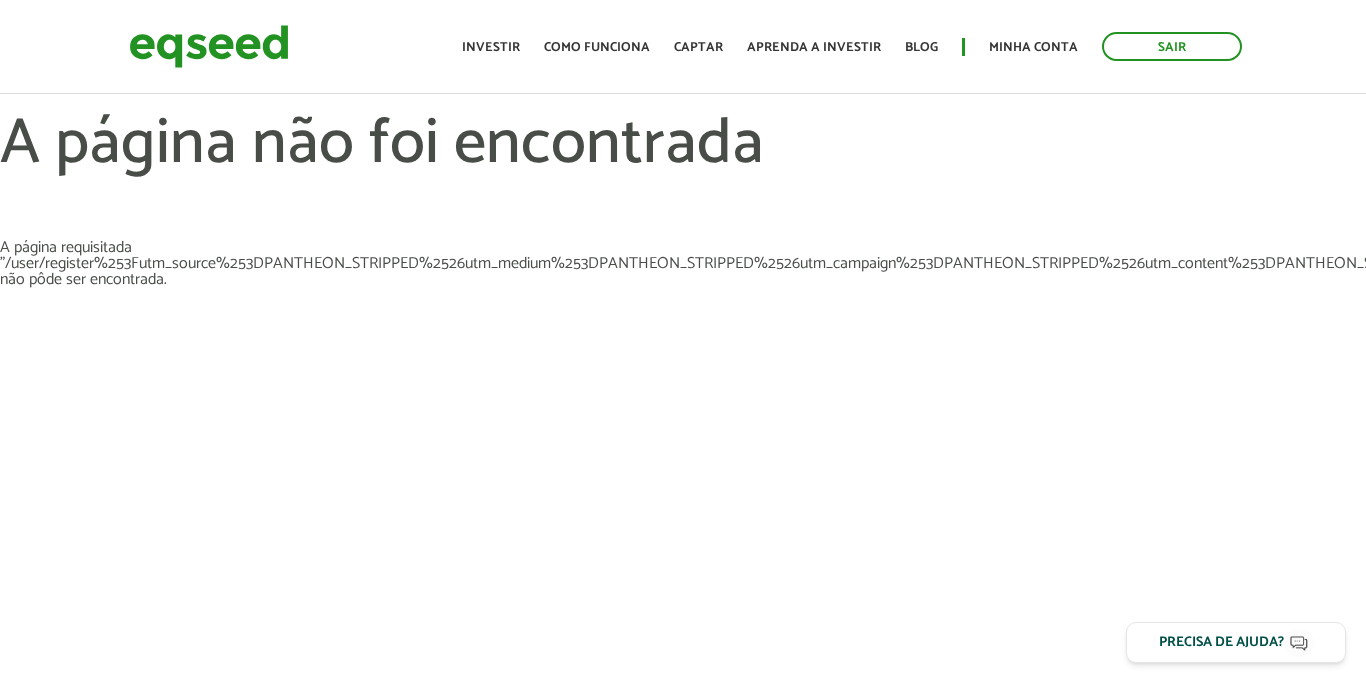 scroll, scrollTop: 0, scrollLeft: 0, axis: both 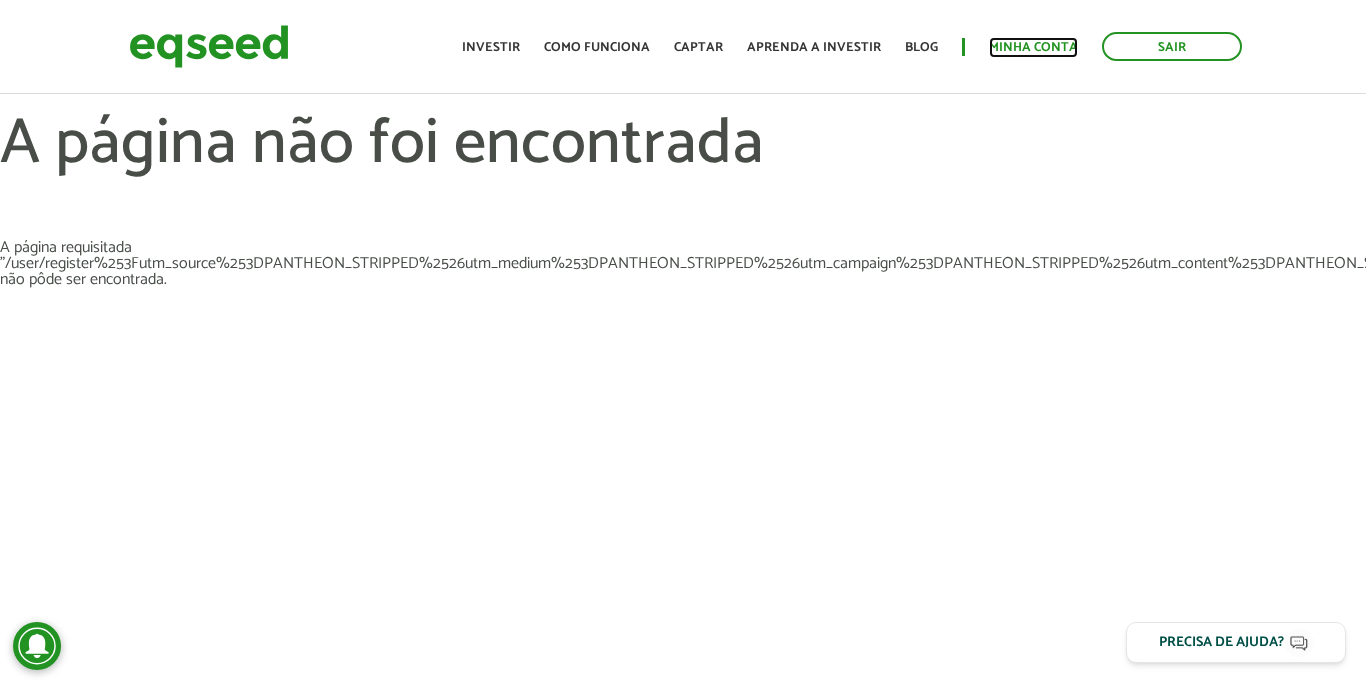 click on "Minha conta" at bounding box center [1033, 47] 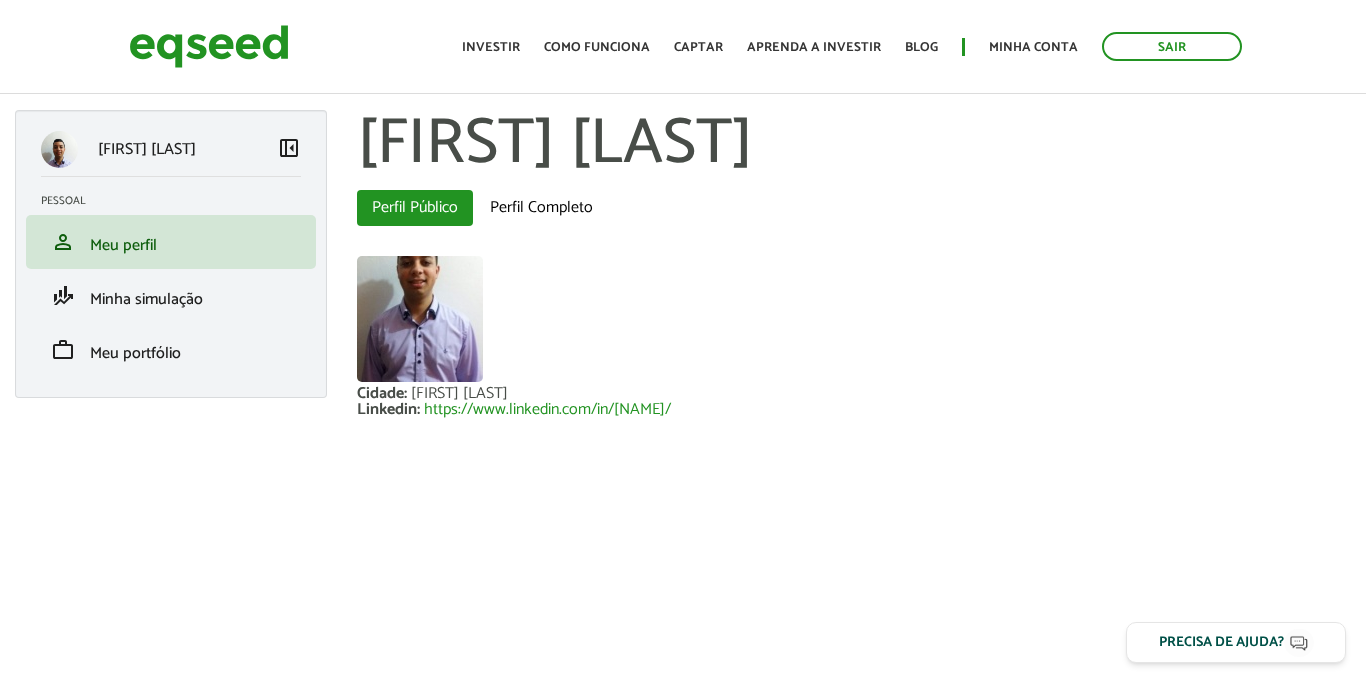 scroll, scrollTop: 0, scrollLeft: 0, axis: both 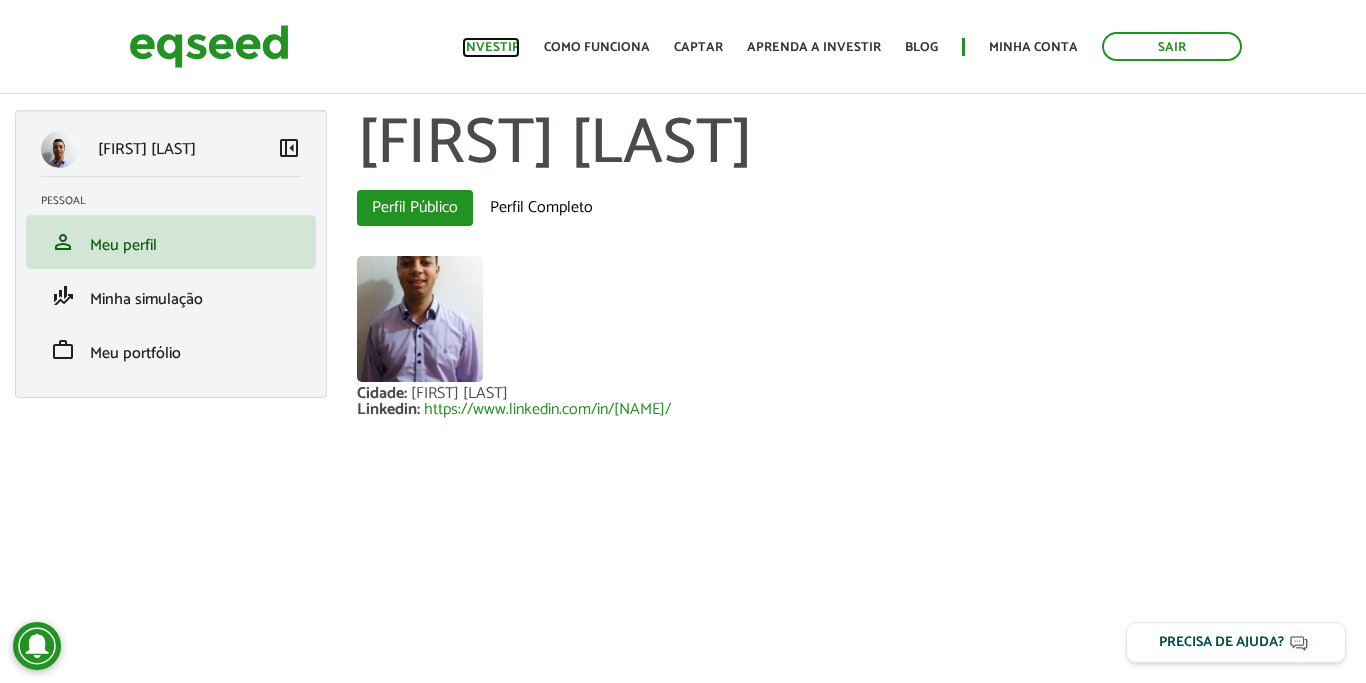 click on "Investir" at bounding box center (491, 47) 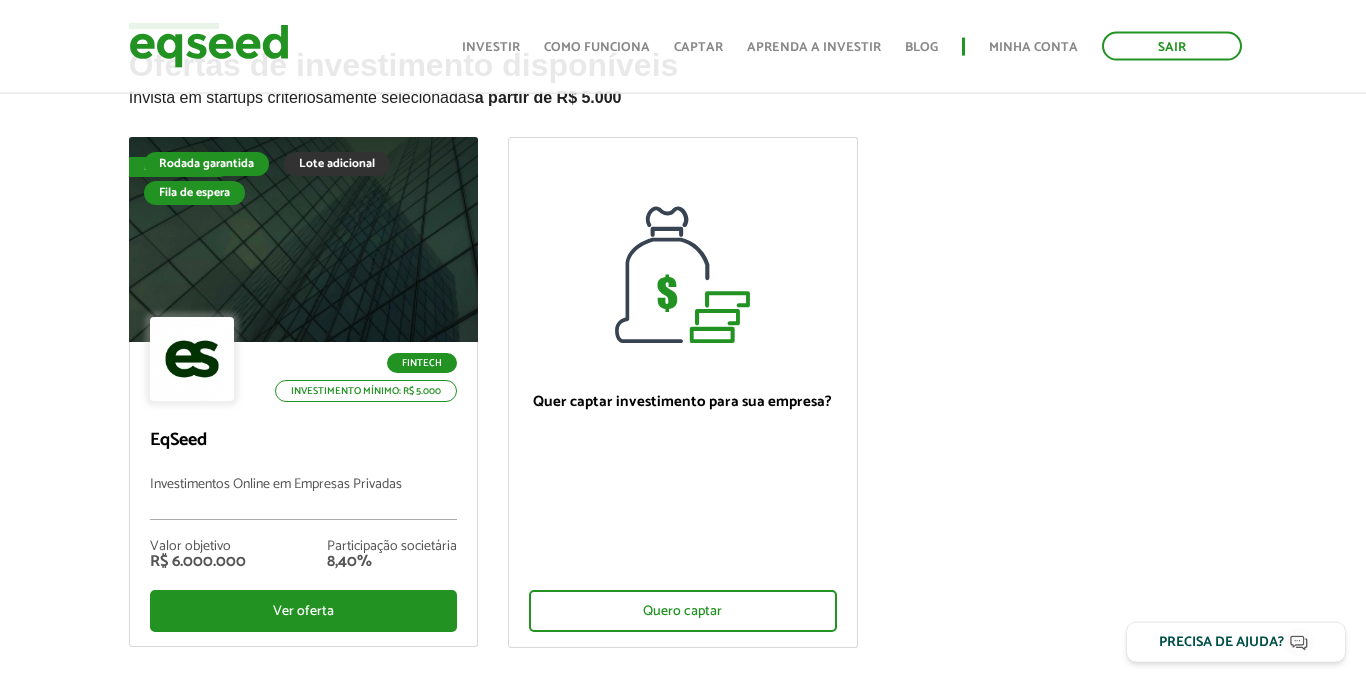 scroll, scrollTop: 126, scrollLeft: 0, axis: vertical 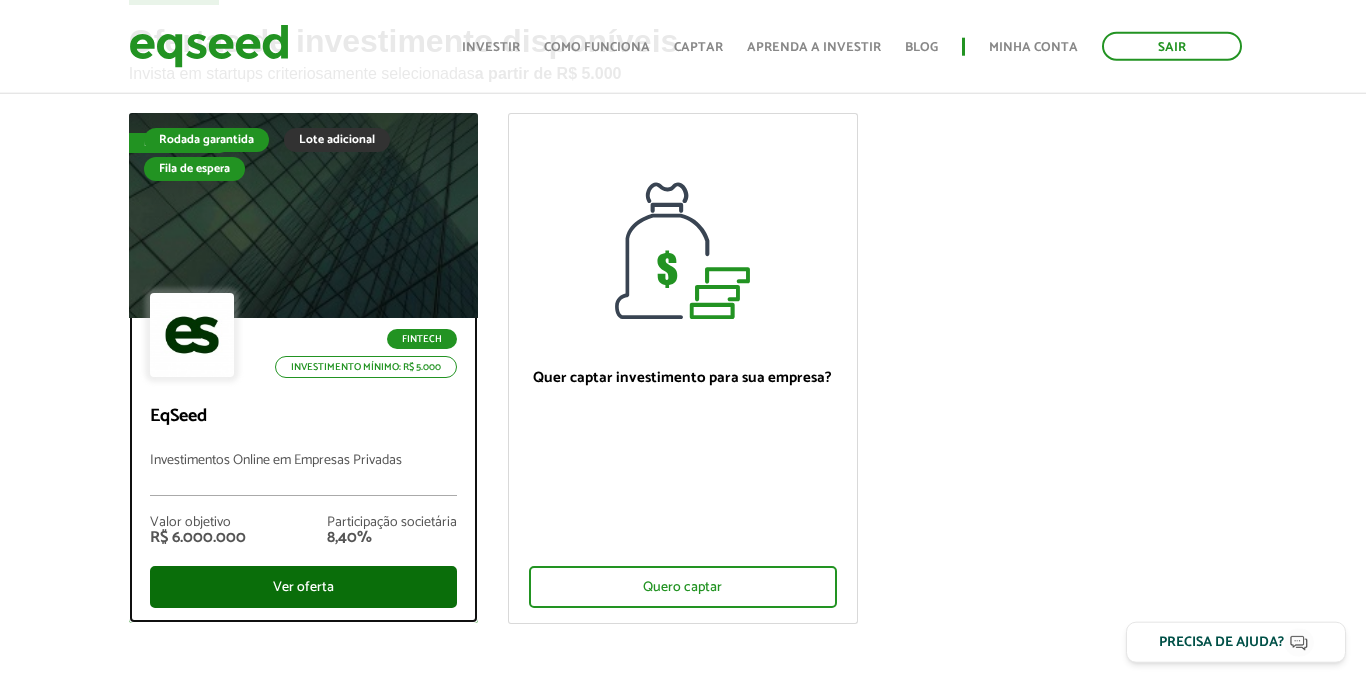 click on "Ver oferta" at bounding box center (303, 587) 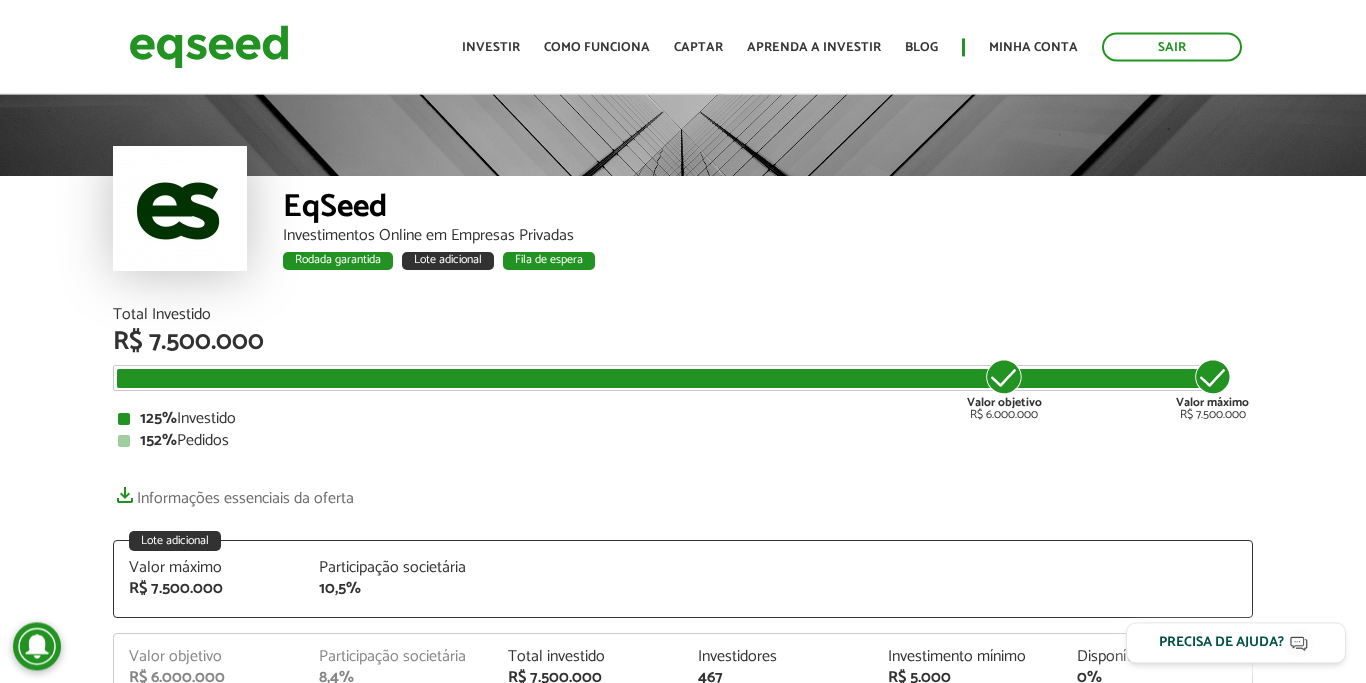 scroll, scrollTop: 0, scrollLeft: 0, axis: both 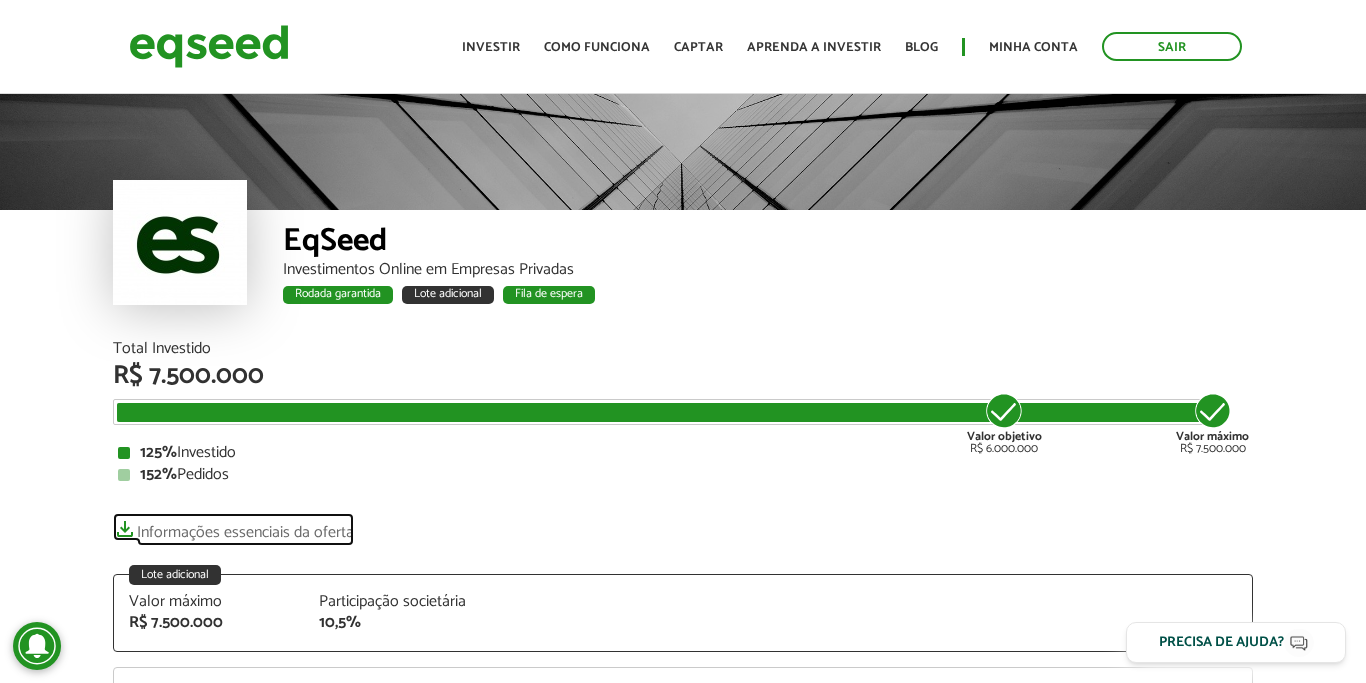 click on "Informações essenciais da oferta" at bounding box center [233, 527] 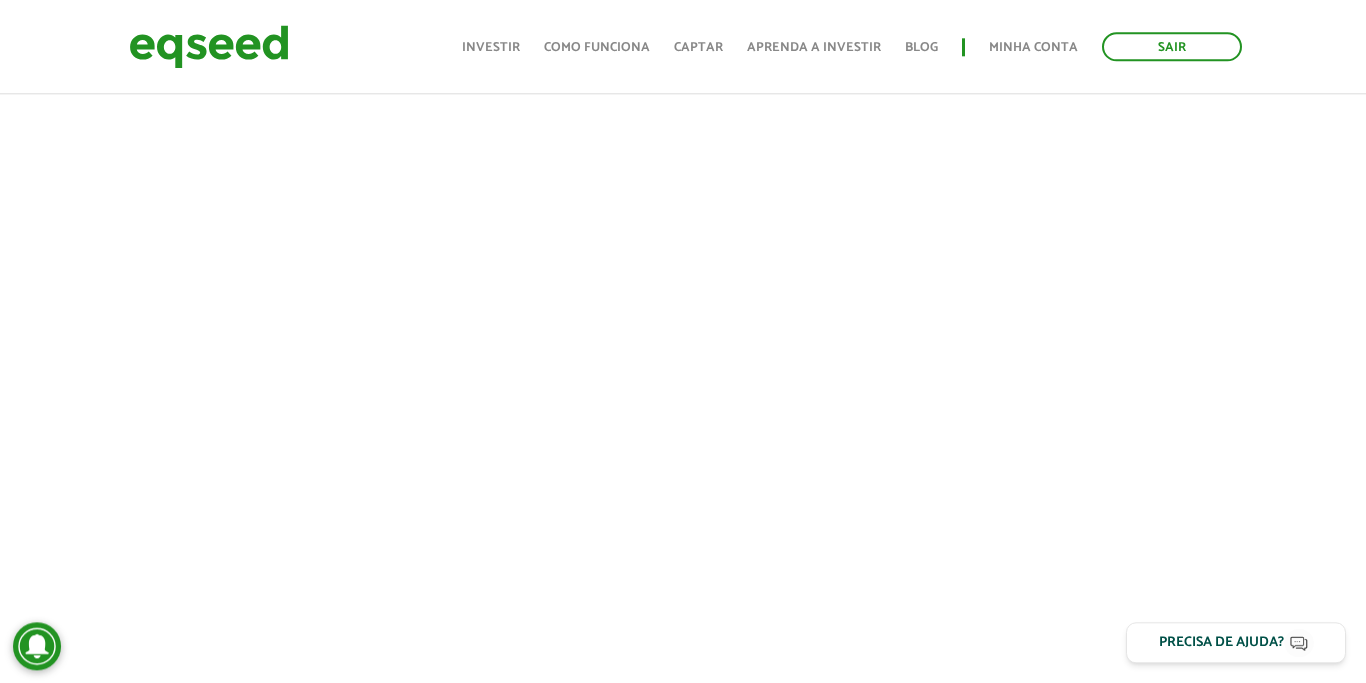 scroll, scrollTop: 906, scrollLeft: 0, axis: vertical 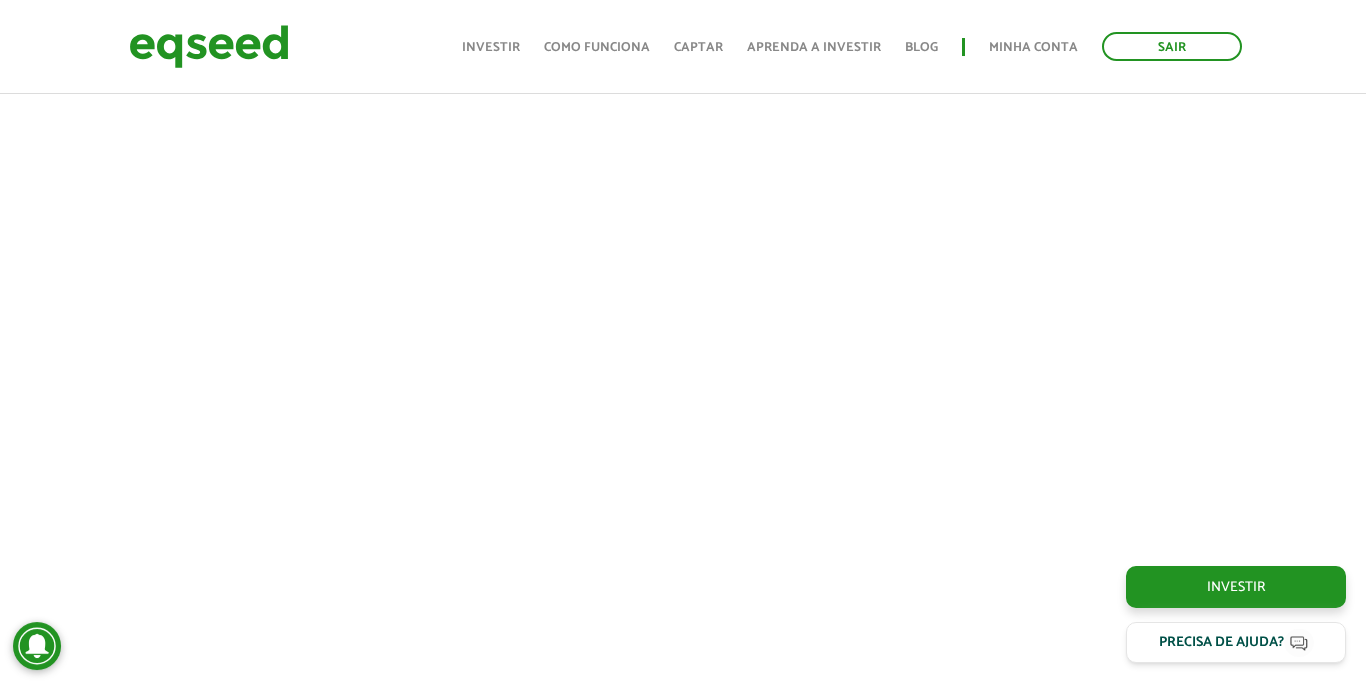 click at bounding box center (683, 321) 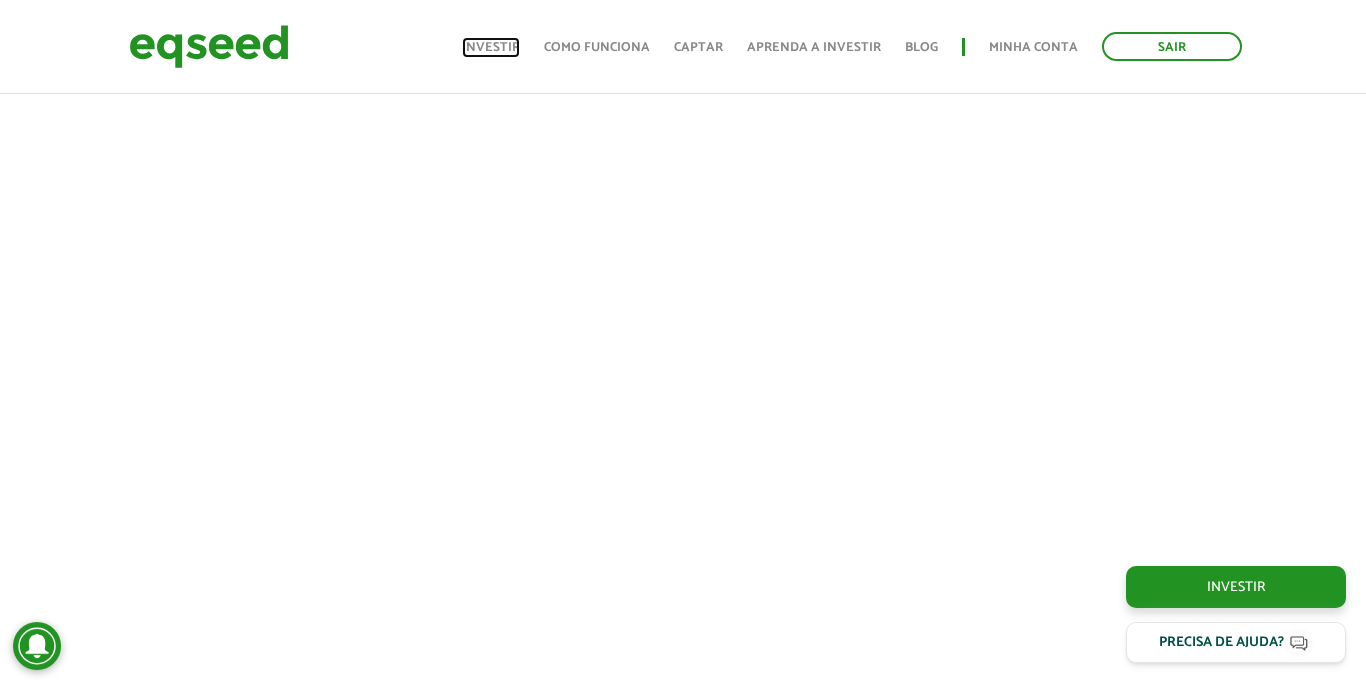 click on "Investir" at bounding box center (491, 47) 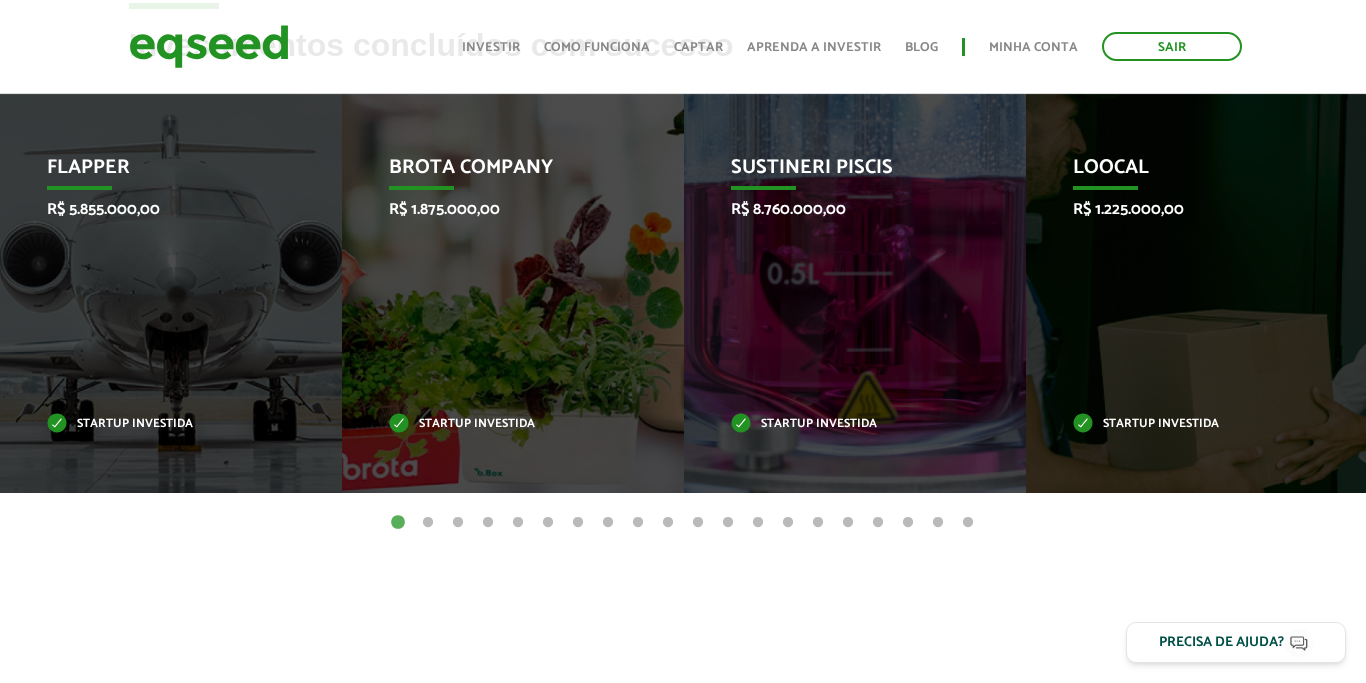 scroll, scrollTop: 847, scrollLeft: 0, axis: vertical 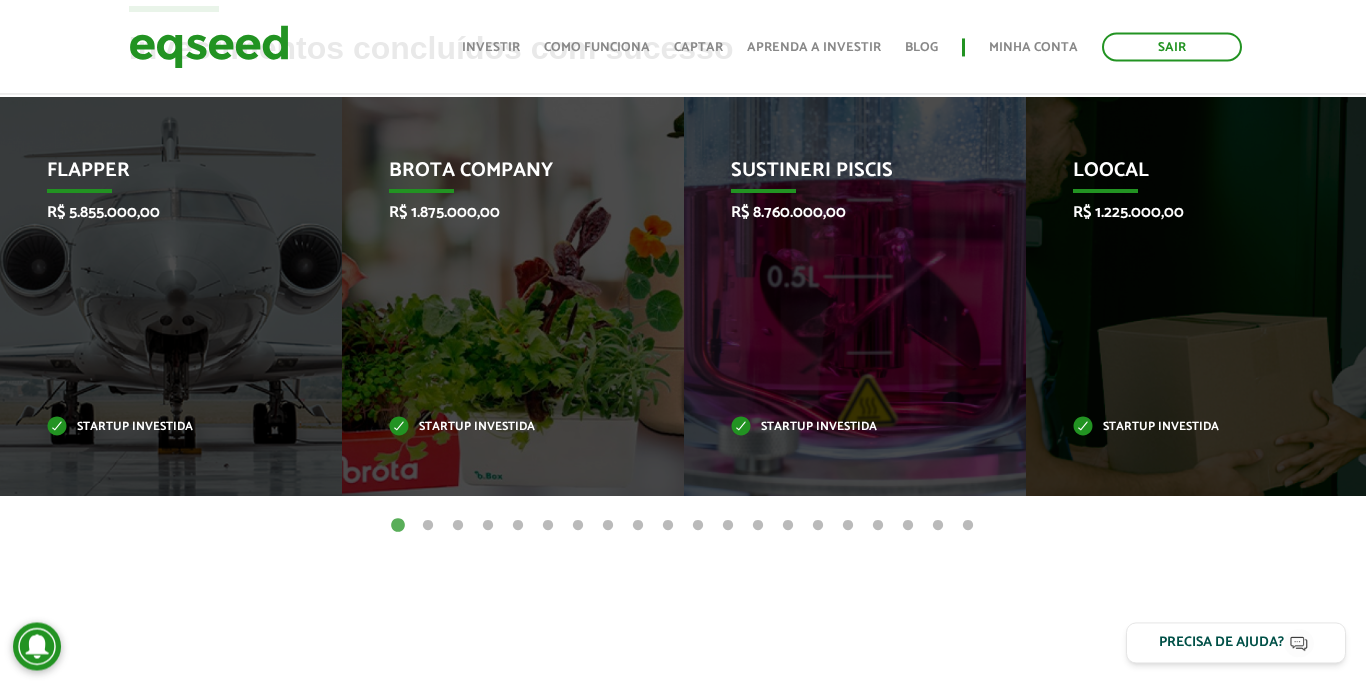 click on "2" at bounding box center (428, 526) 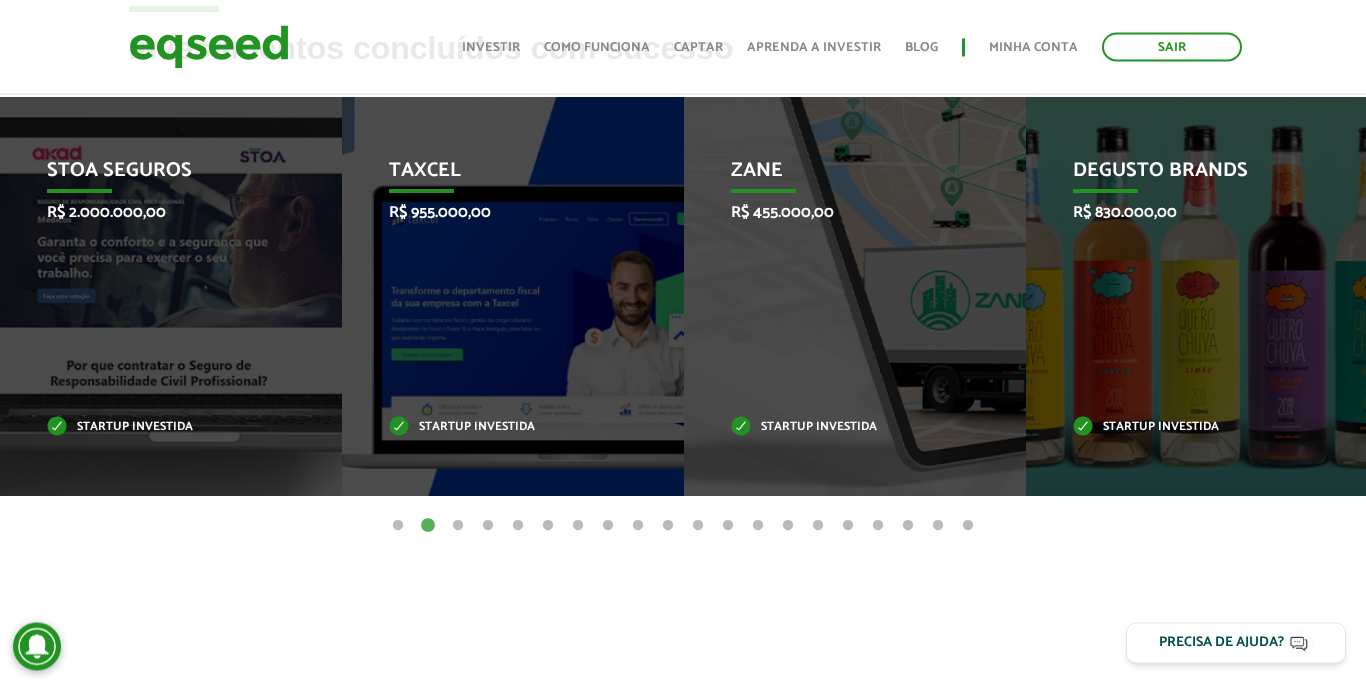 click on "3" at bounding box center [458, 526] 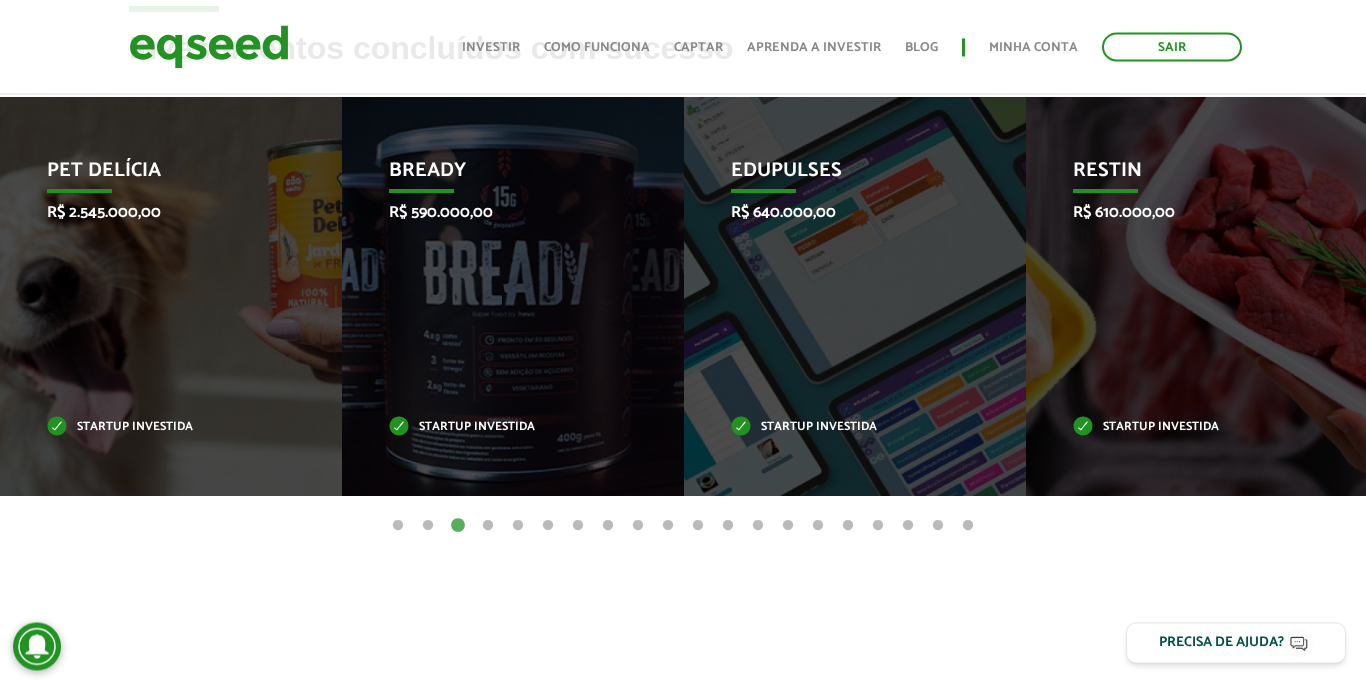 click on "4" at bounding box center (488, 526) 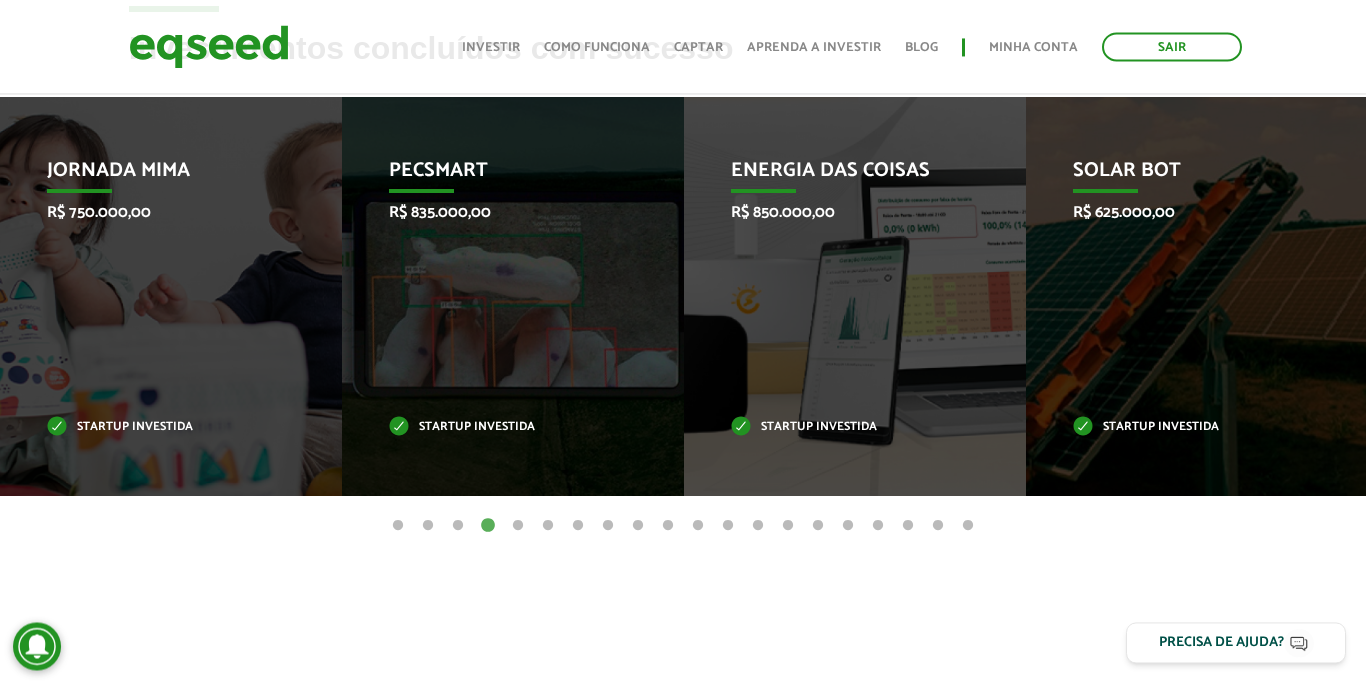 click on "5" at bounding box center [518, 526] 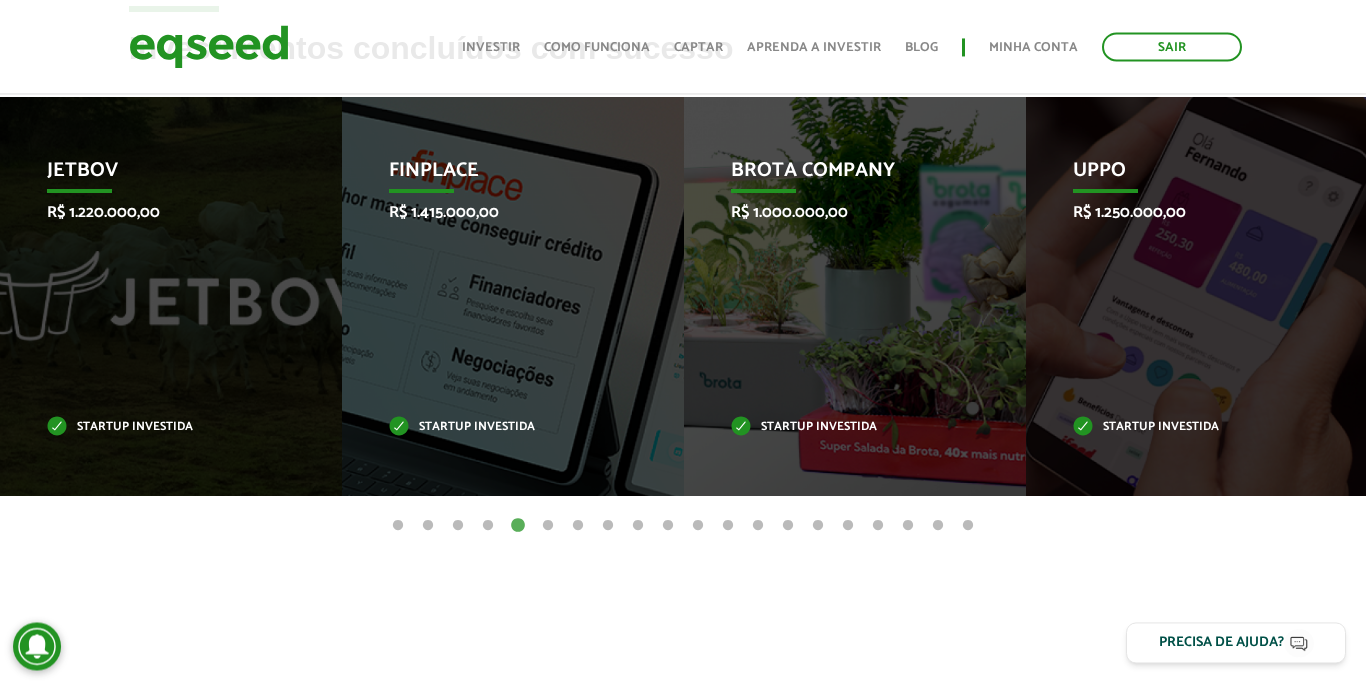 click on "6" at bounding box center (548, 526) 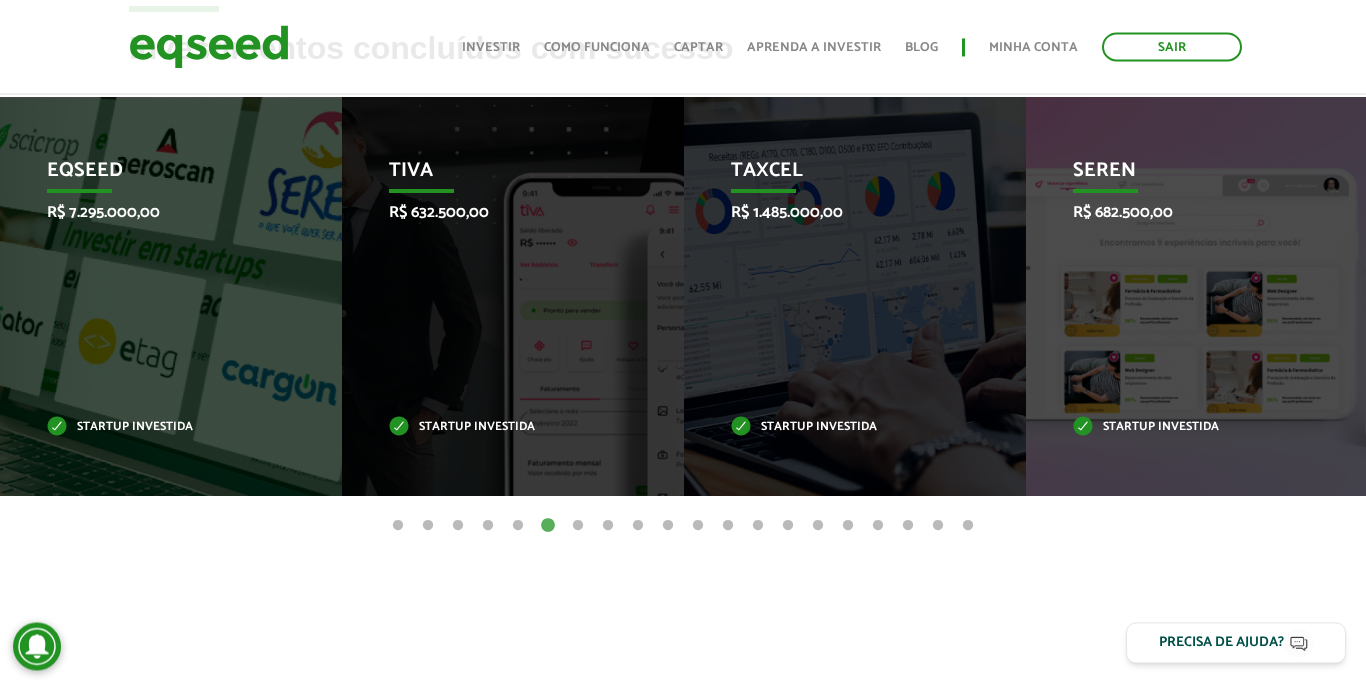 click on "7" at bounding box center [578, 526] 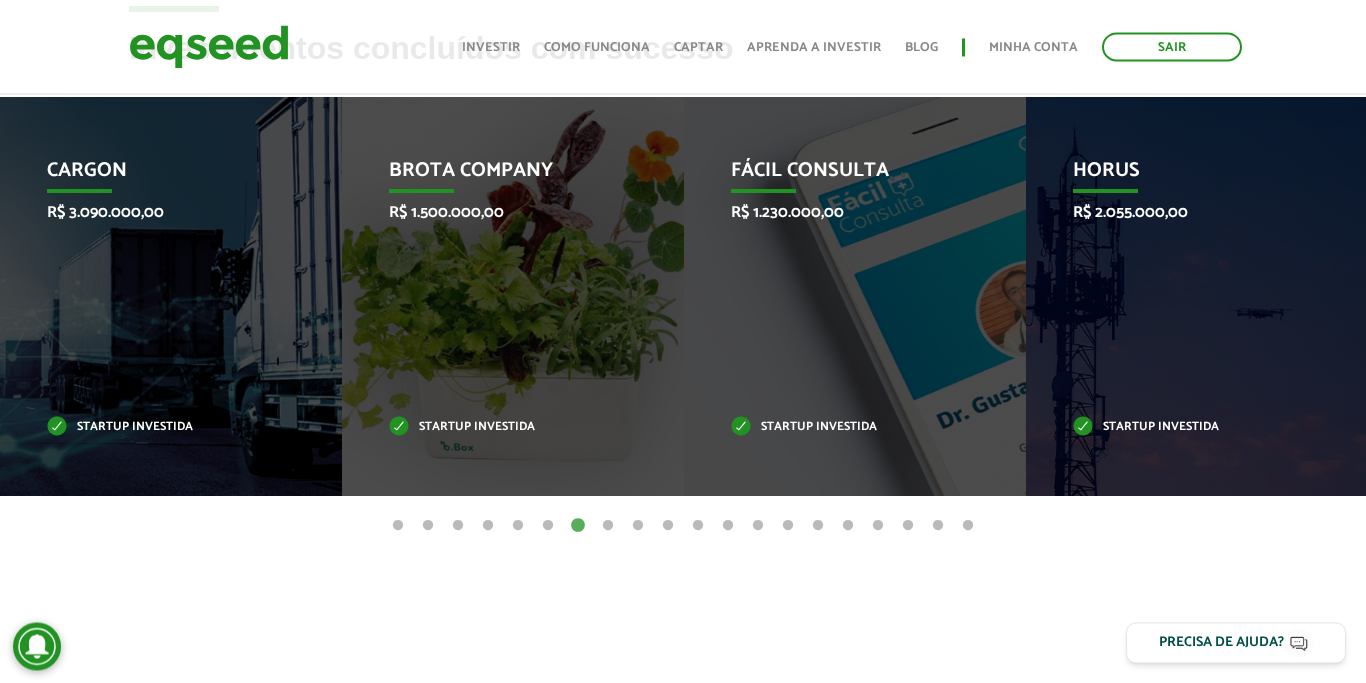 click on "8" at bounding box center [608, 526] 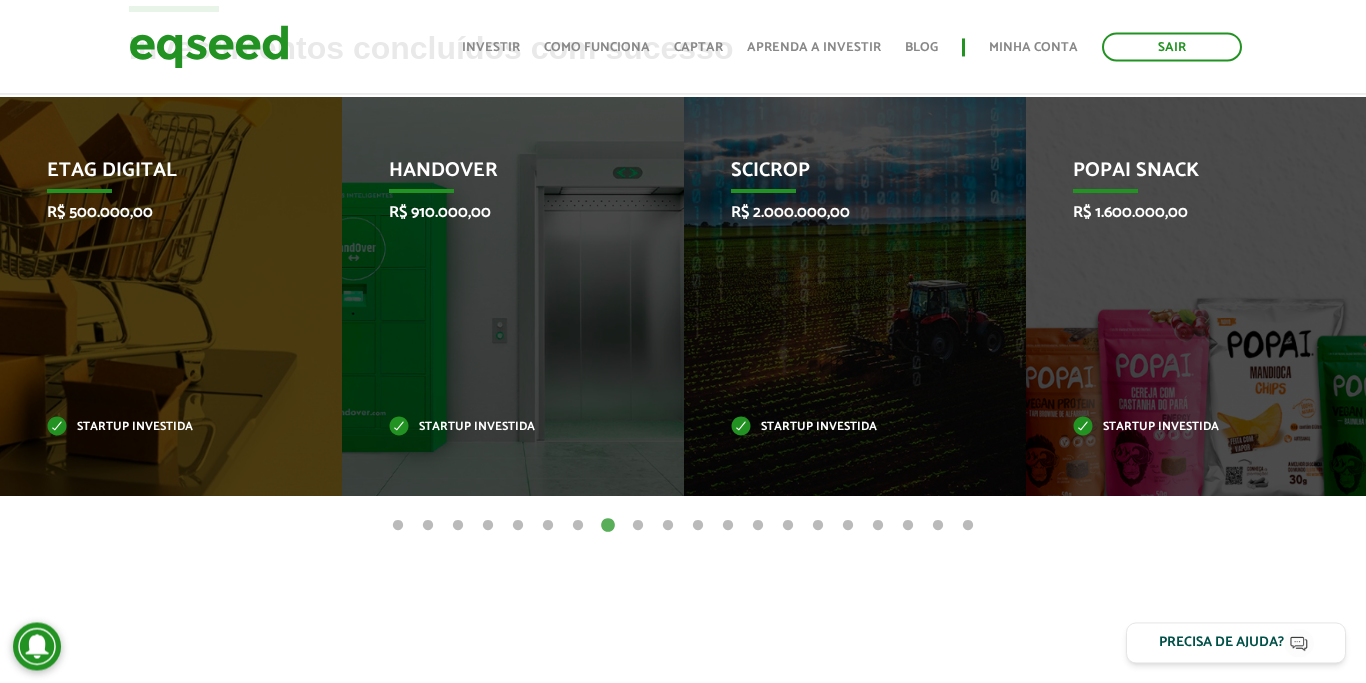 click on "9" at bounding box center [638, 526] 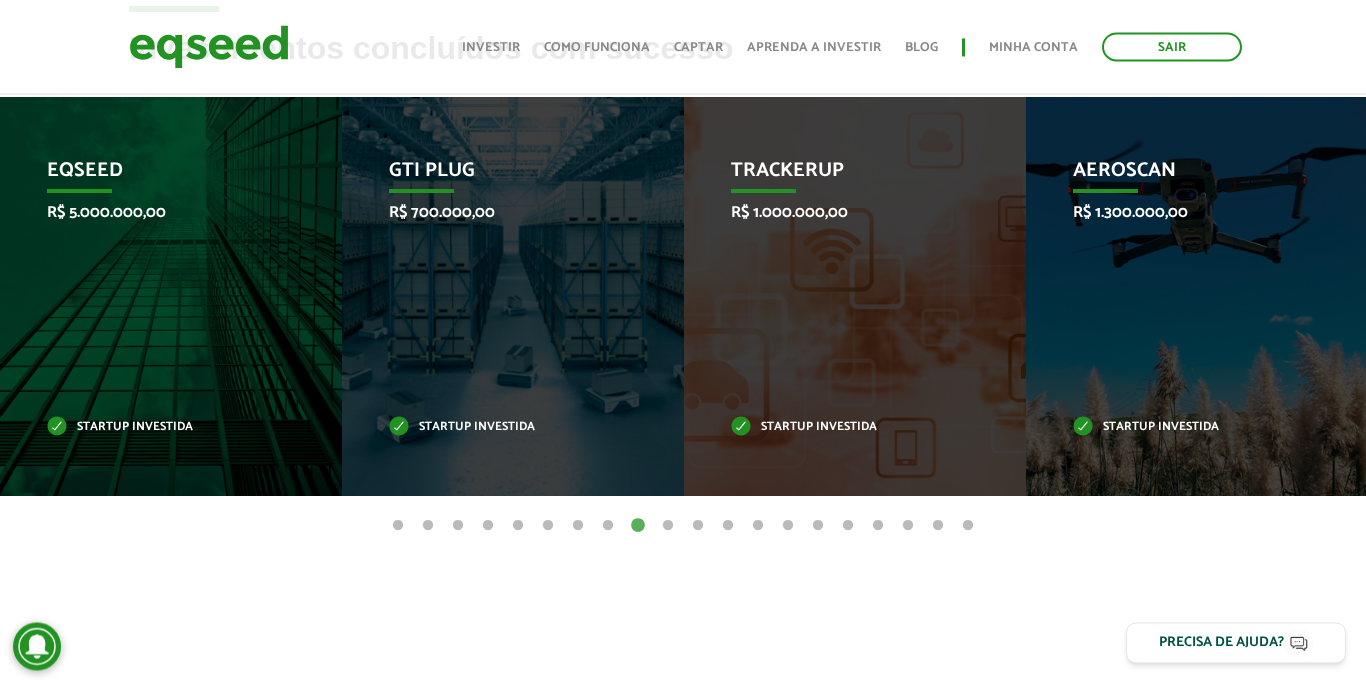 click on "10" at bounding box center (668, 526) 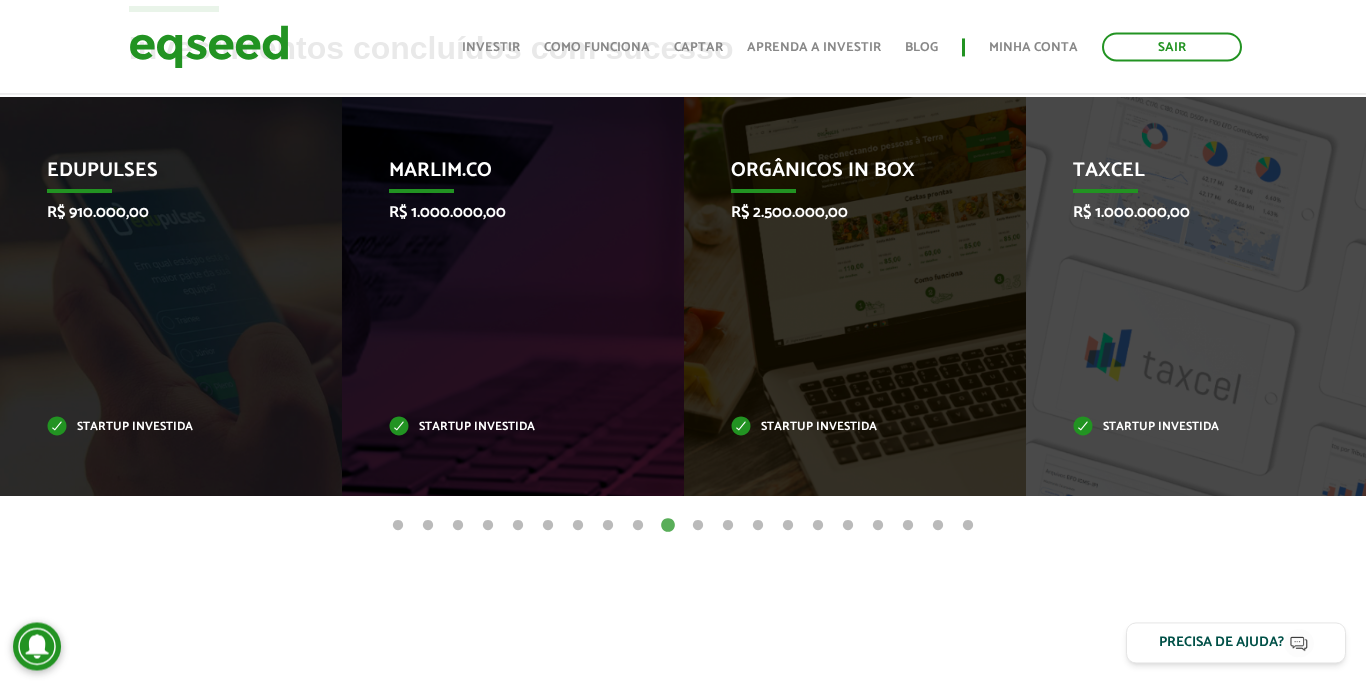 click on "11" at bounding box center (698, 526) 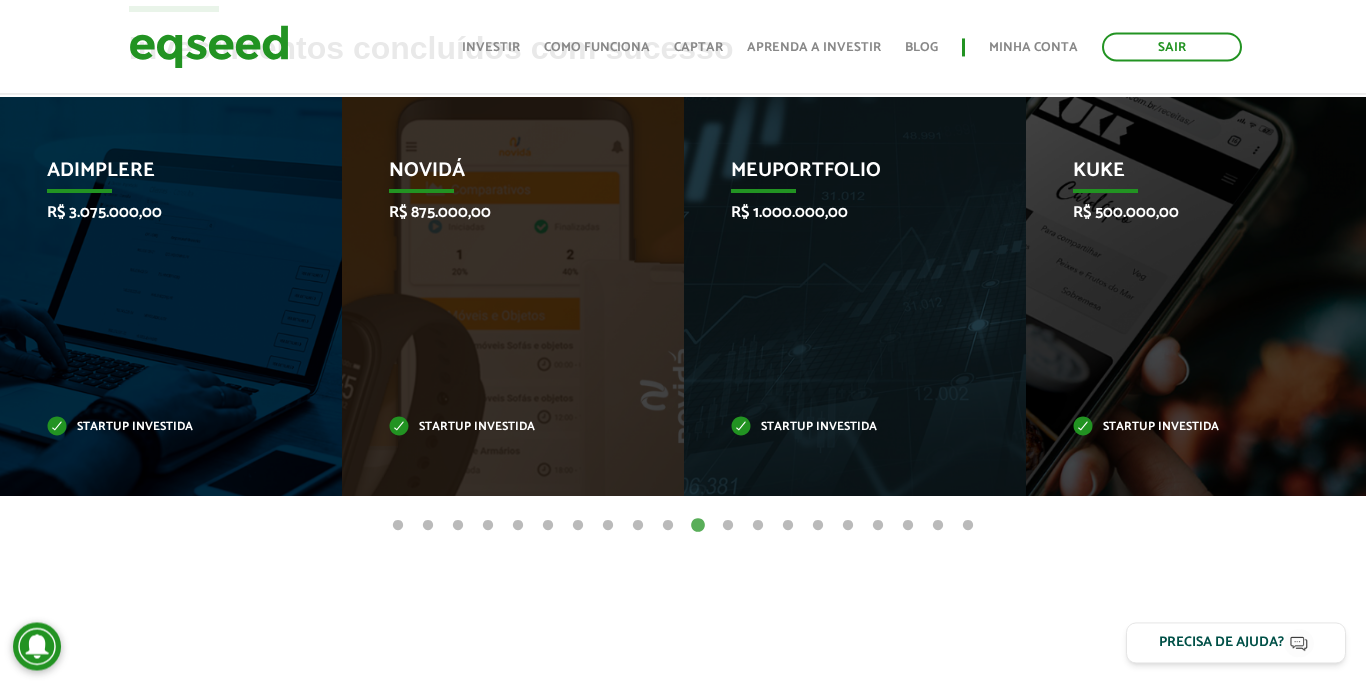 click on "12" at bounding box center [728, 526] 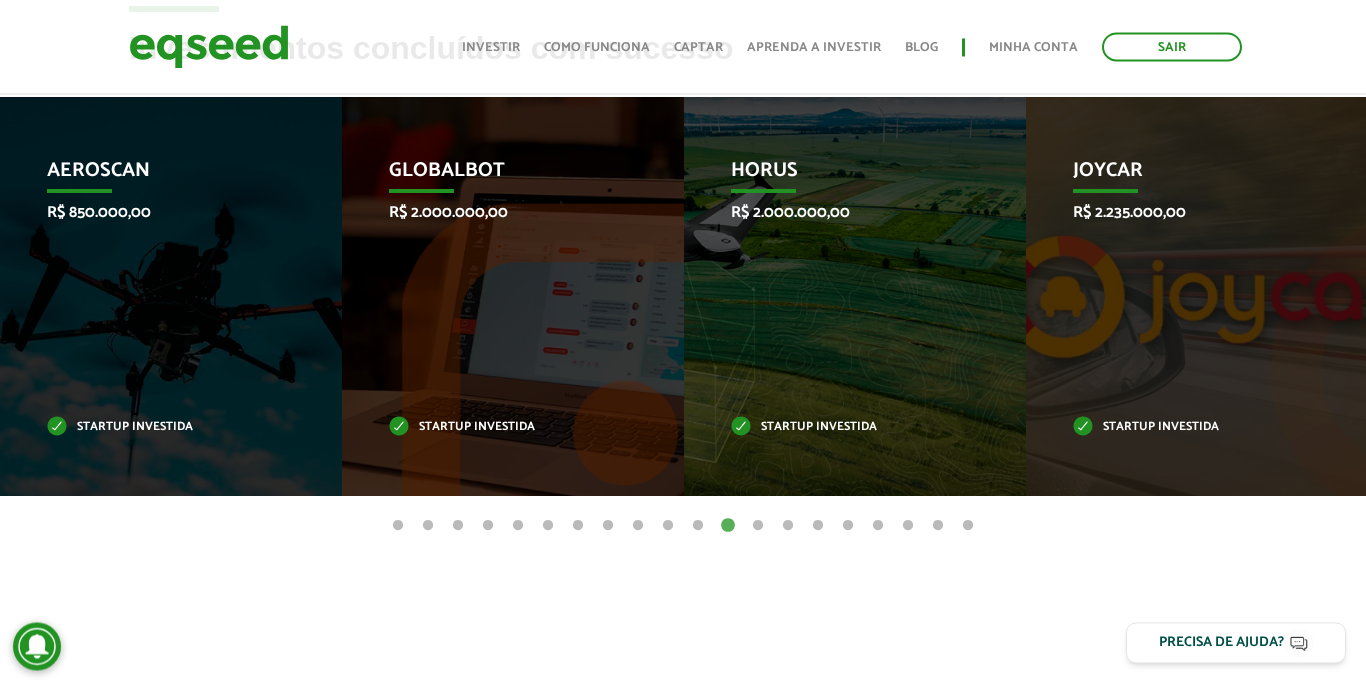 click on "13" at bounding box center [758, 526] 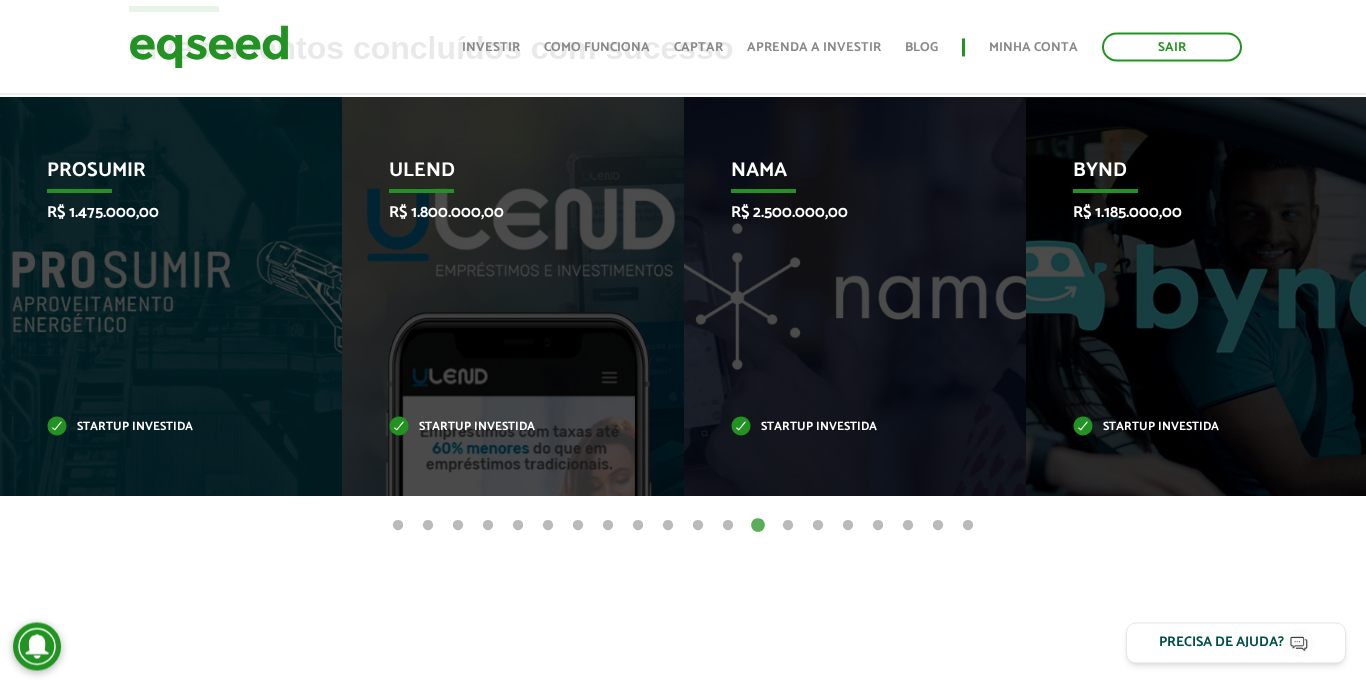 click on "14" at bounding box center (788, 526) 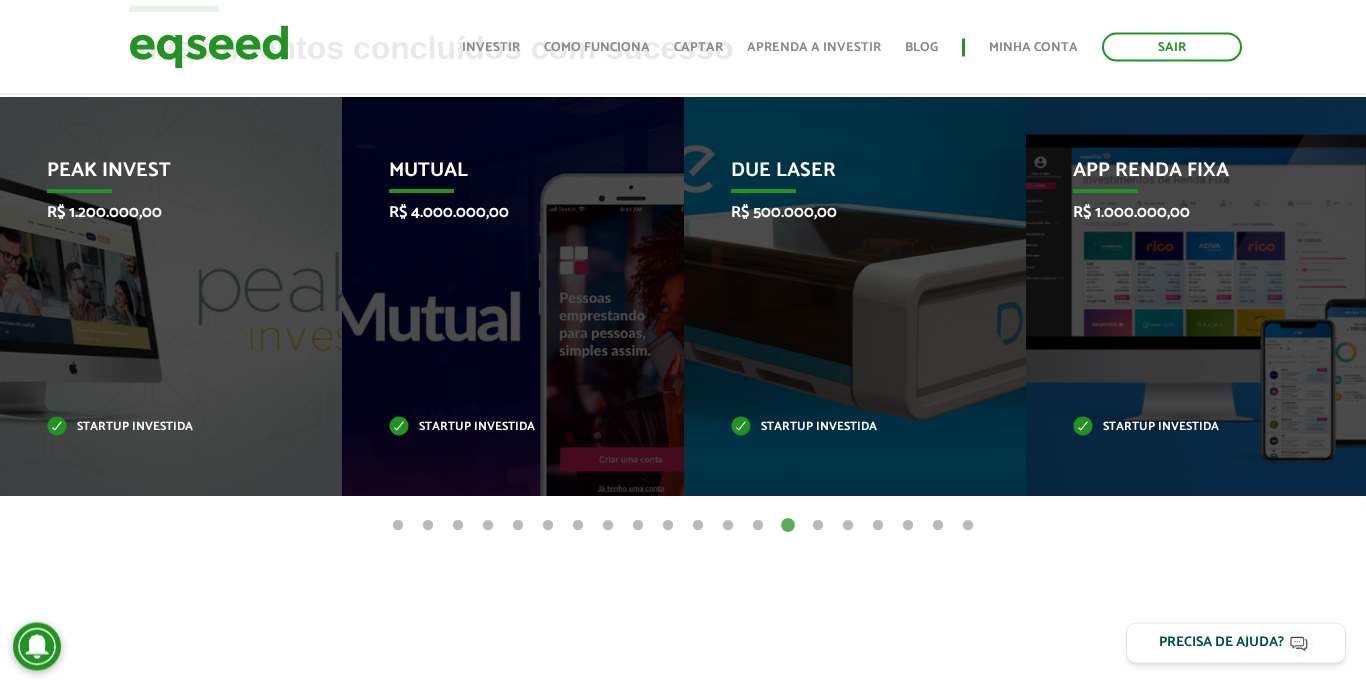click on "15" at bounding box center [818, 526] 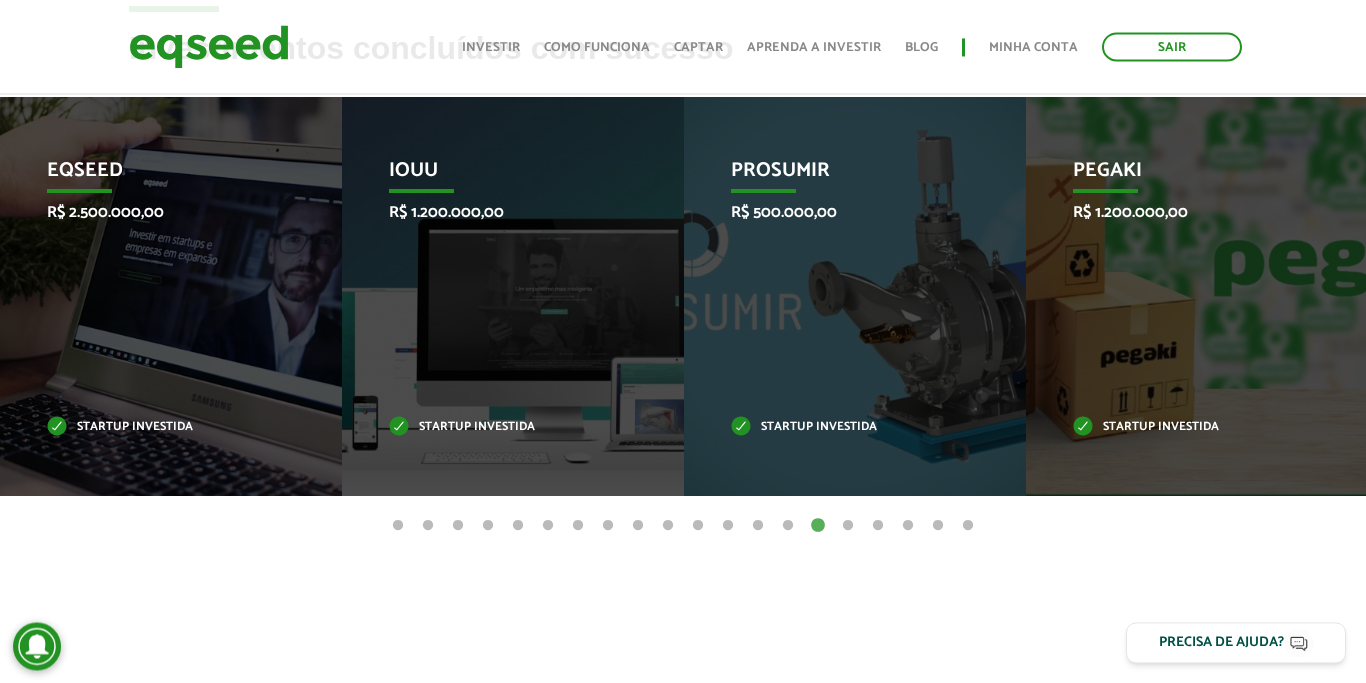 click on "16" at bounding box center [848, 526] 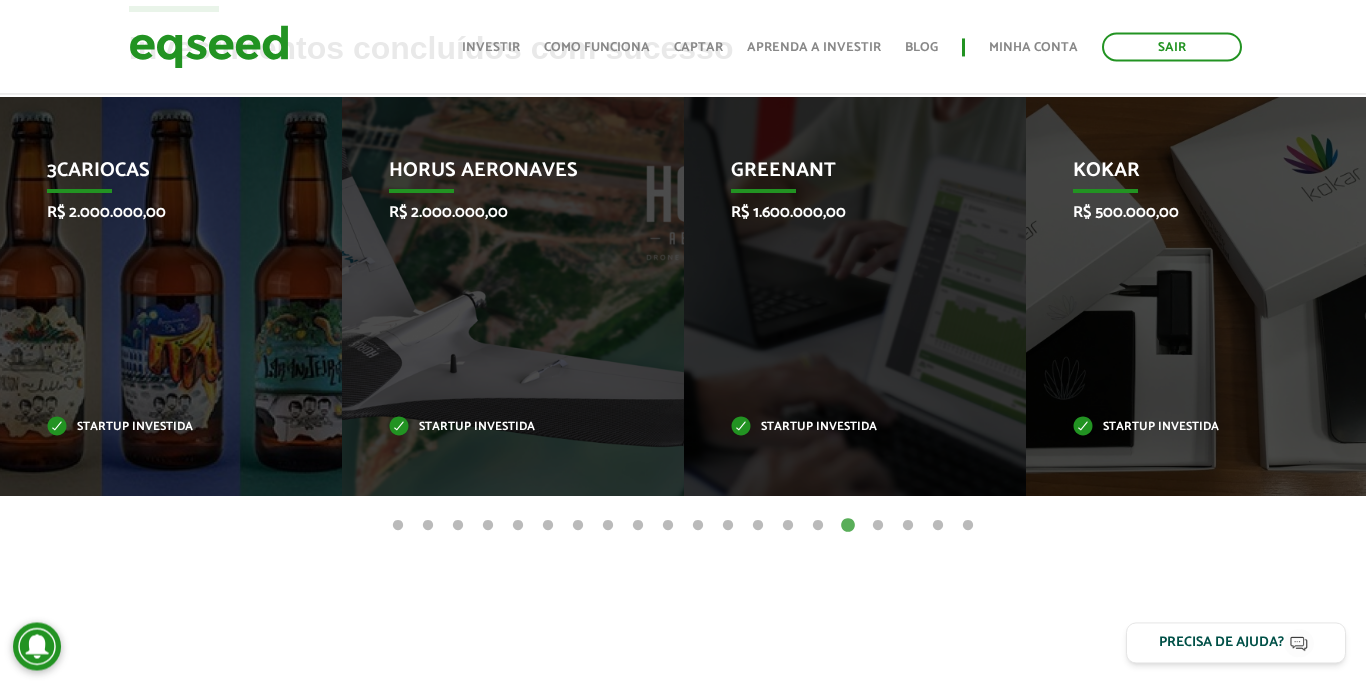 click on "17" at bounding box center [878, 526] 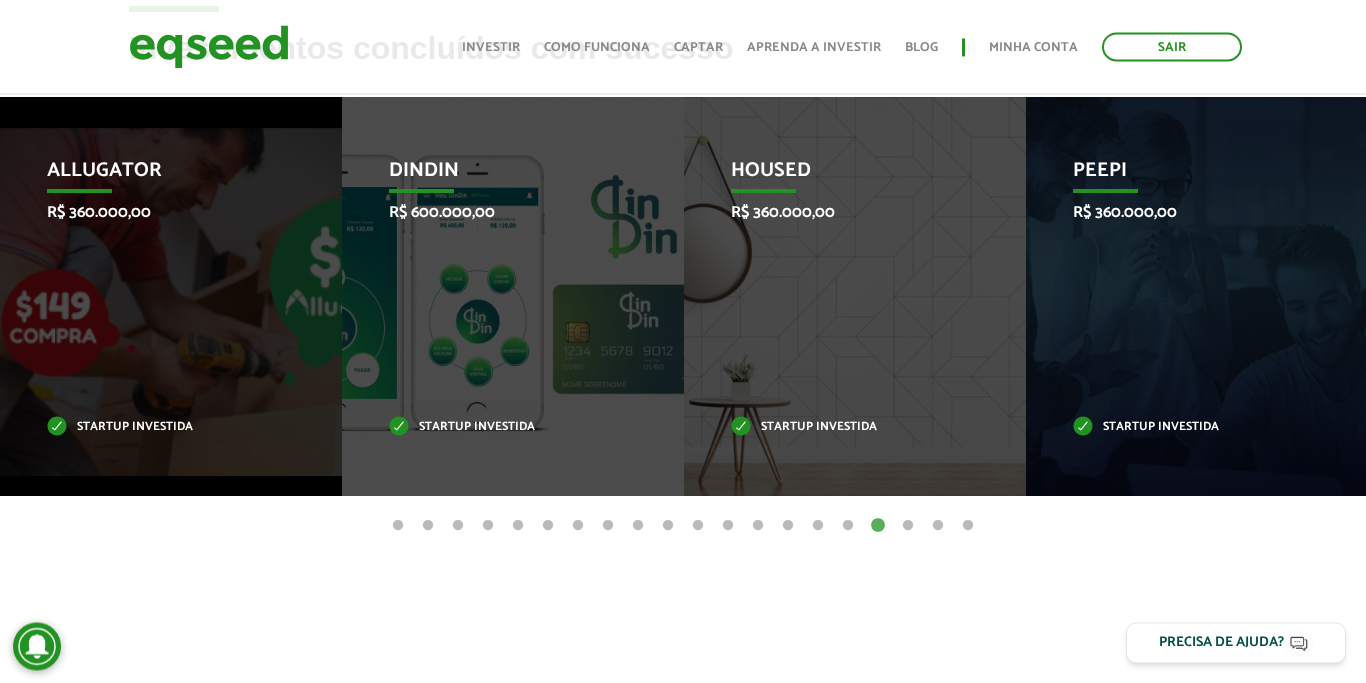 click on "18" at bounding box center [908, 526] 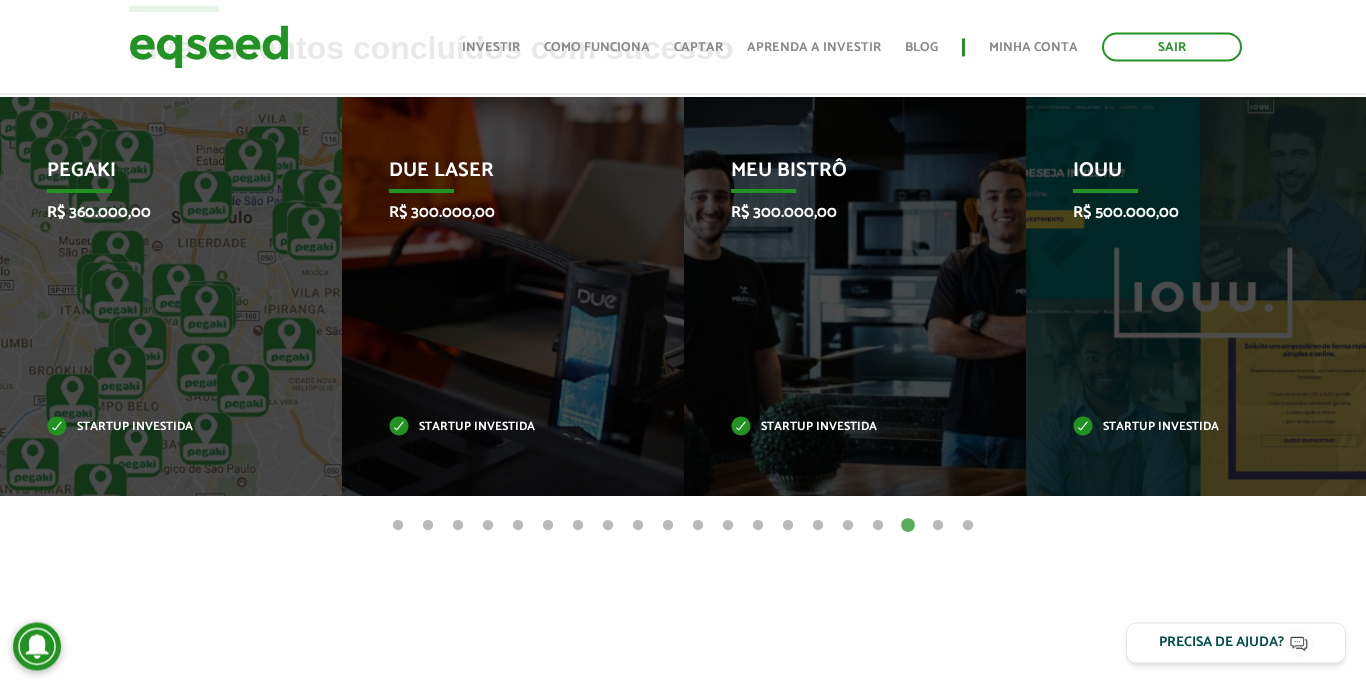 click on "19" at bounding box center (938, 526) 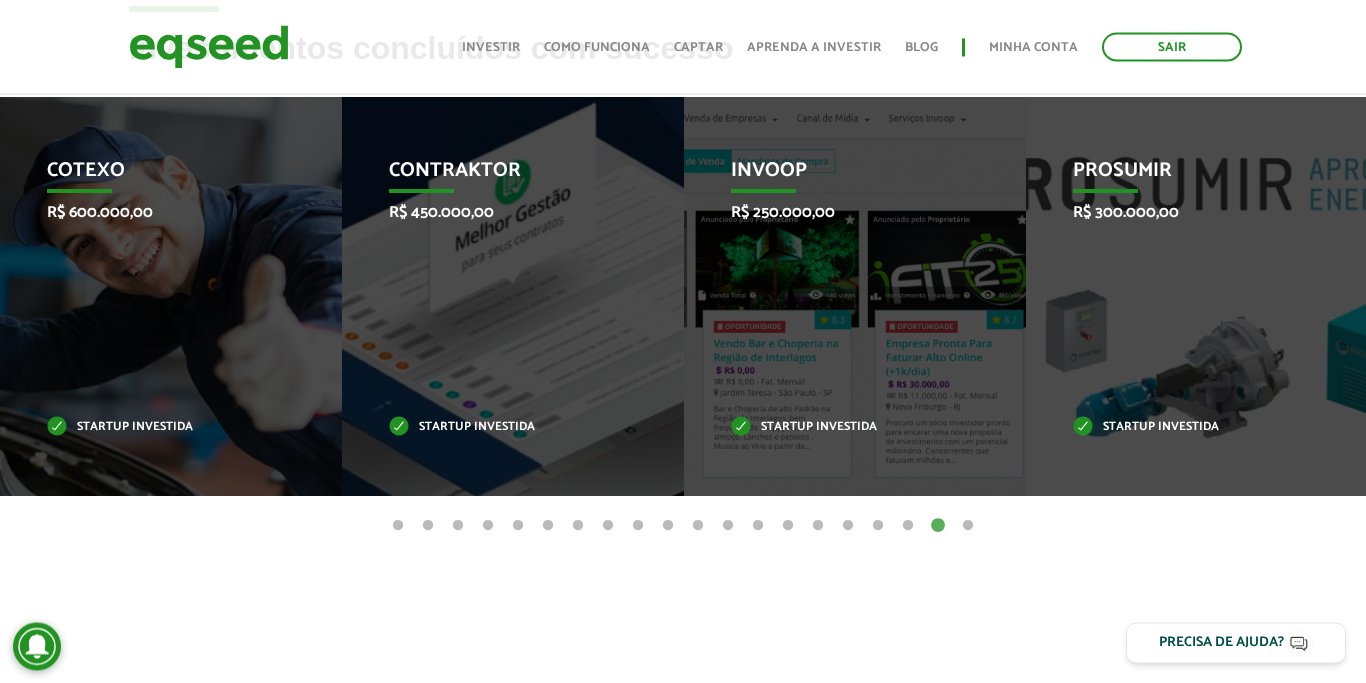 click on "20" at bounding box center [968, 526] 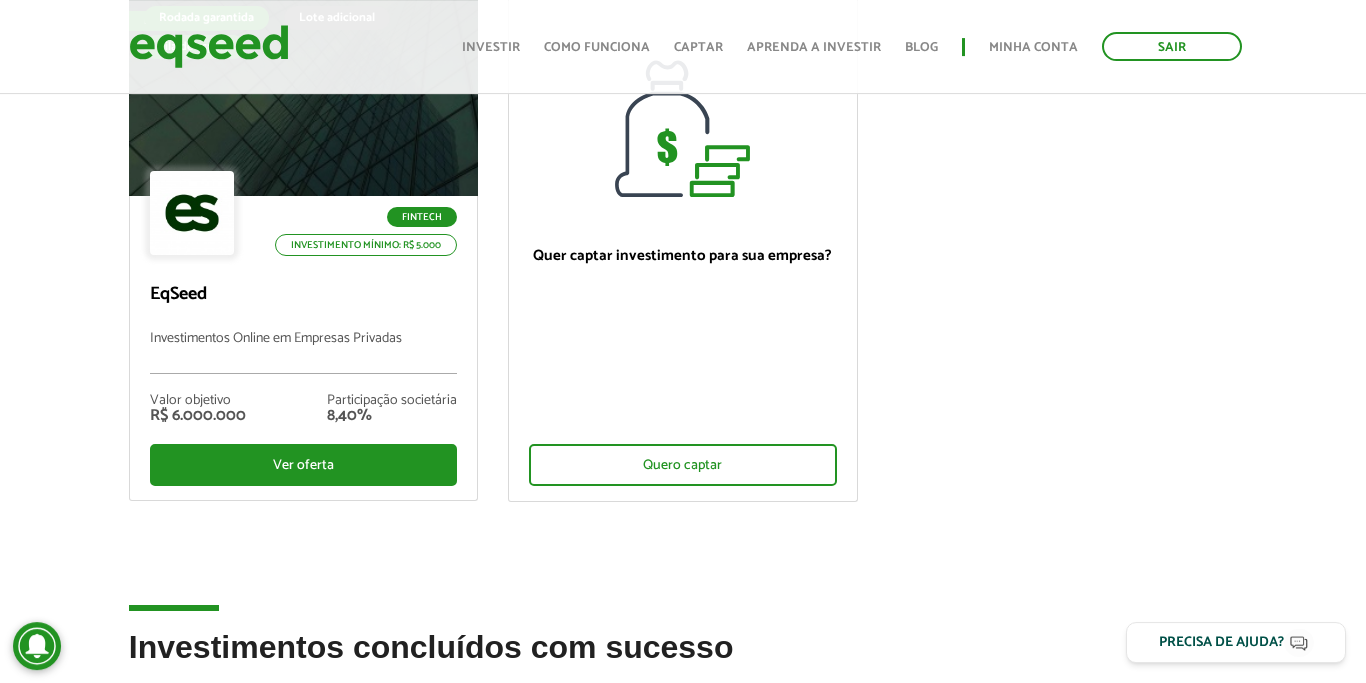 scroll, scrollTop: 0, scrollLeft: 0, axis: both 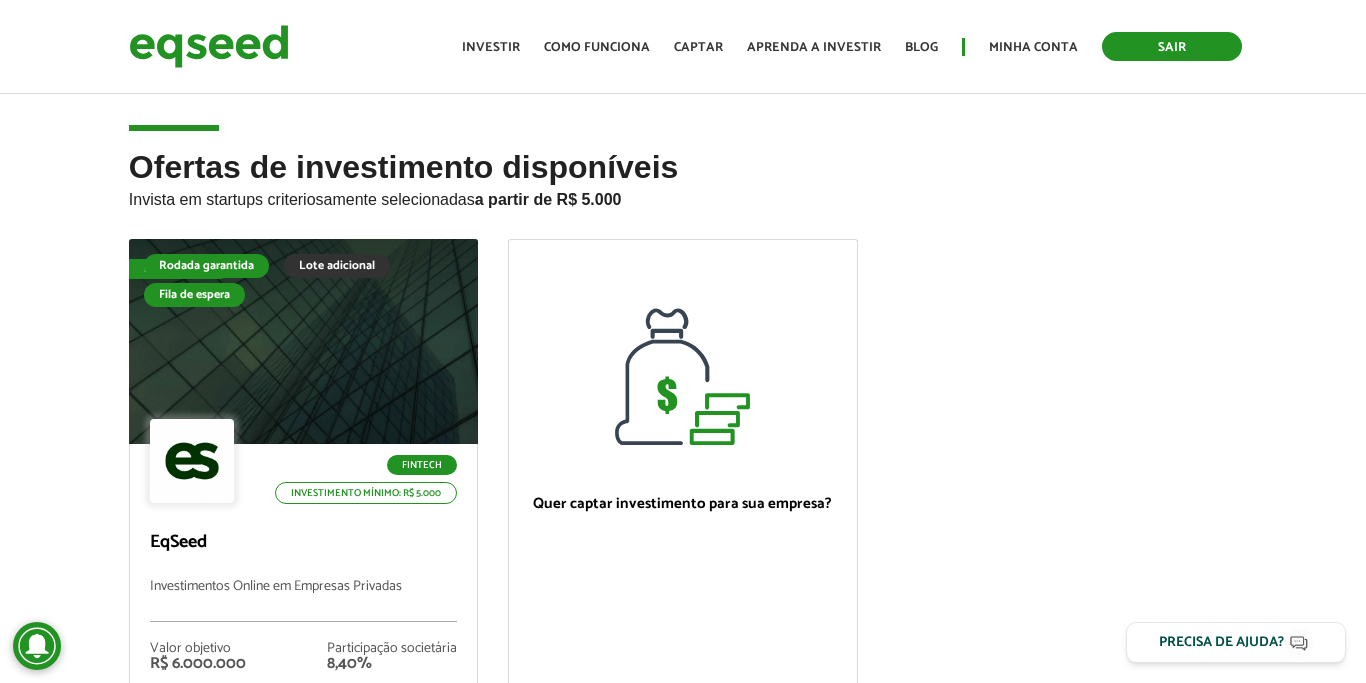 click on "Sair" at bounding box center (1172, 46) 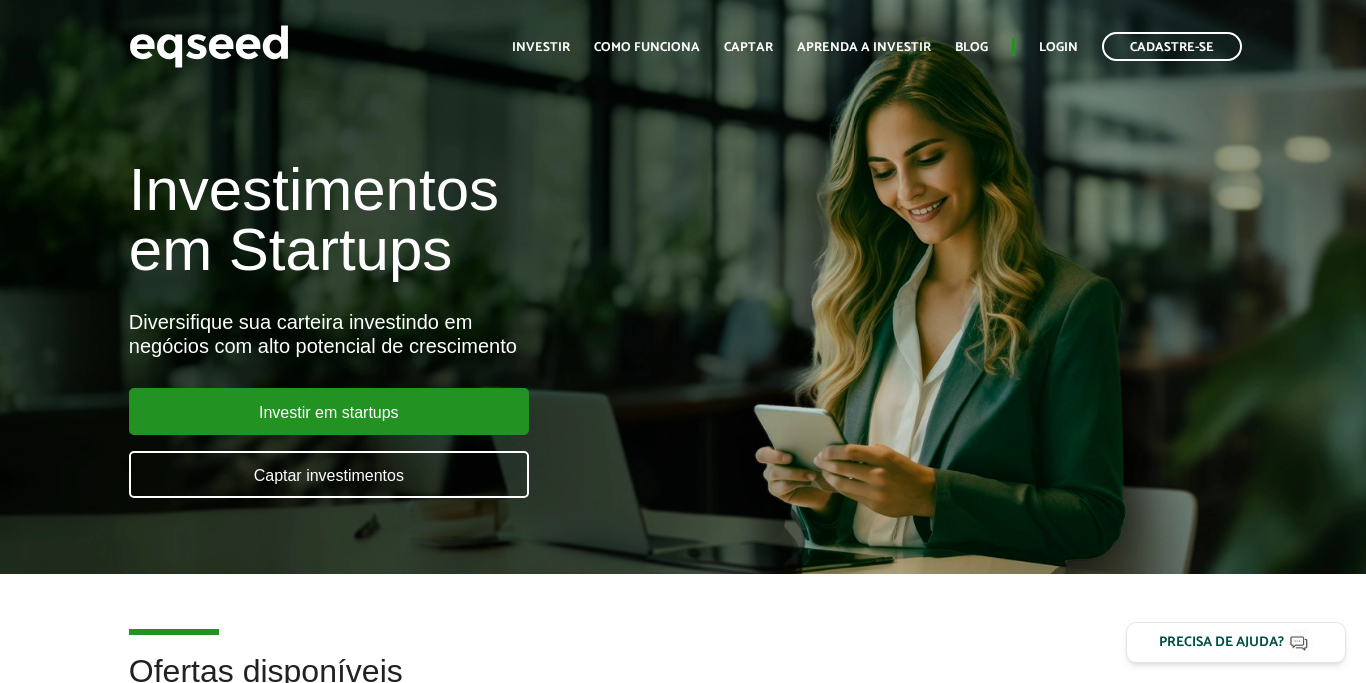 scroll, scrollTop: 0, scrollLeft: 0, axis: both 